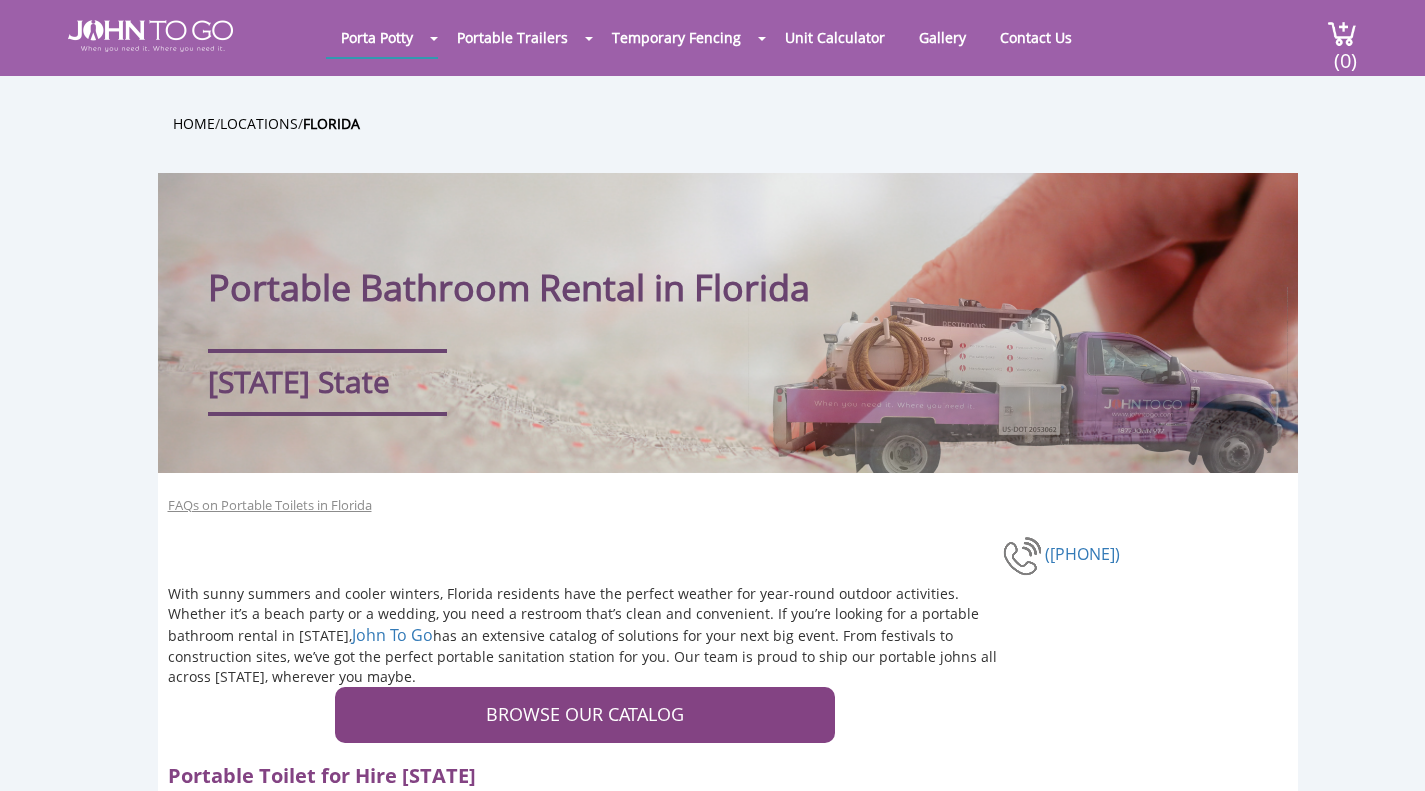 scroll, scrollTop: 0, scrollLeft: 0, axis: both 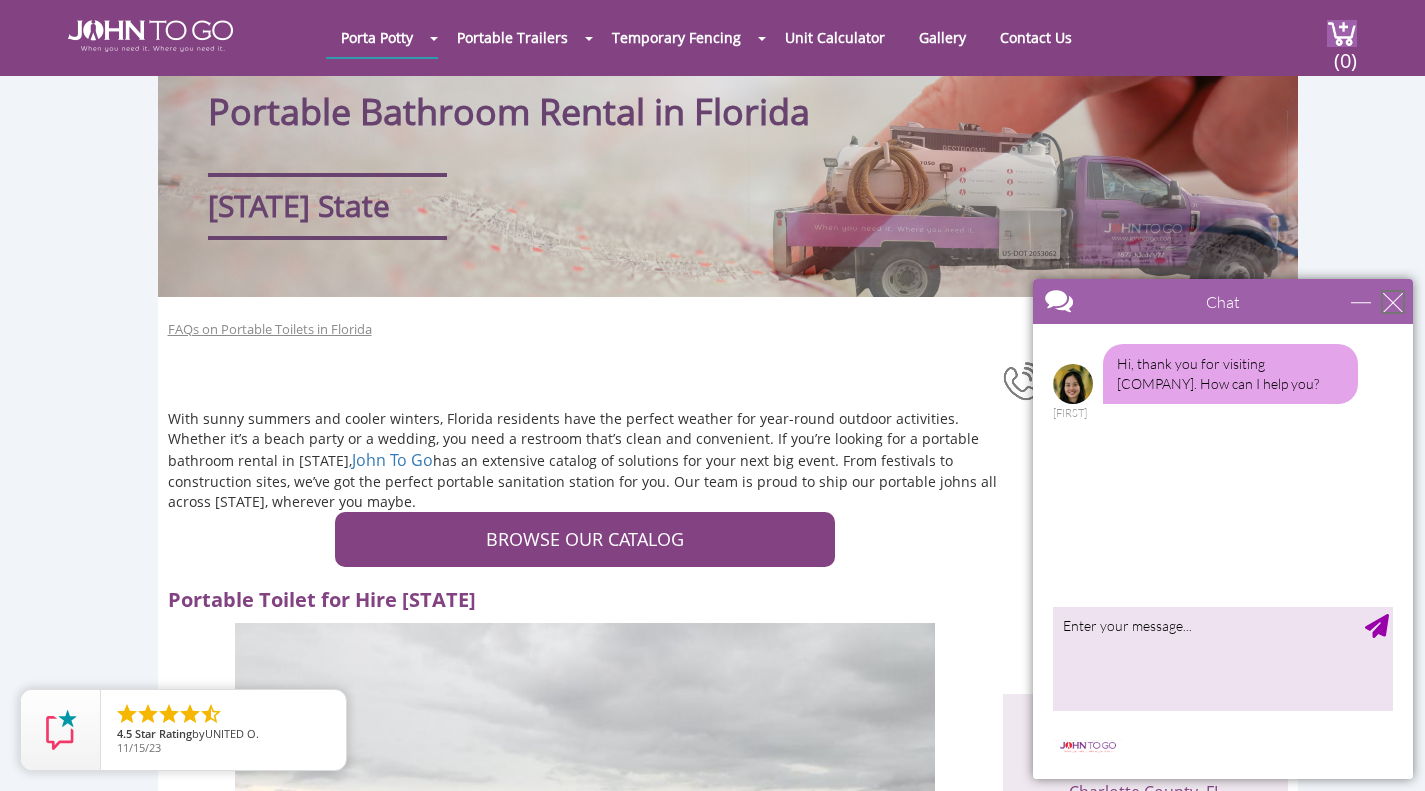 click at bounding box center [1393, 302] 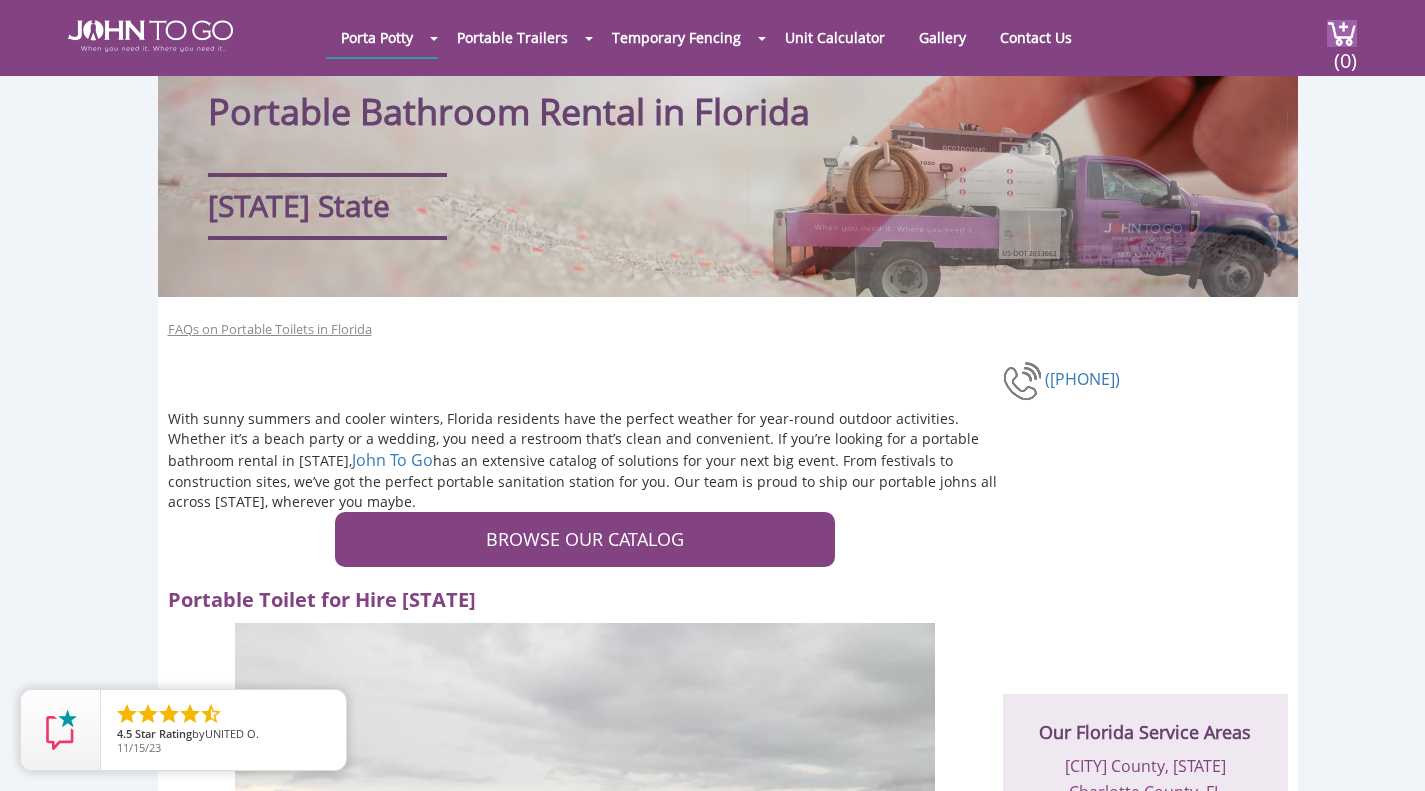 scroll, scrollTop: 0, scrollLeft: 0, axis: both 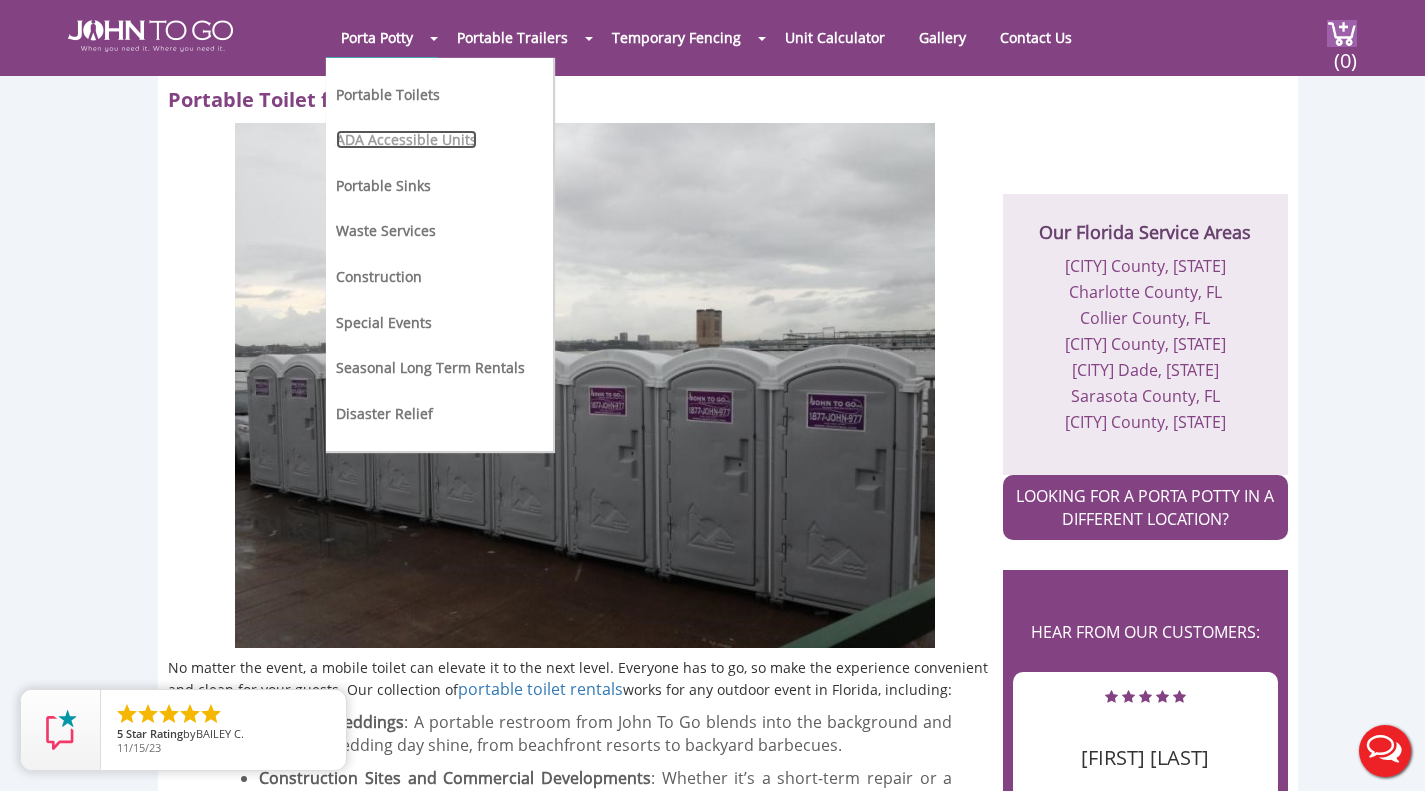 click on "ADA Accessible Units" at bounding box center [406, 139] 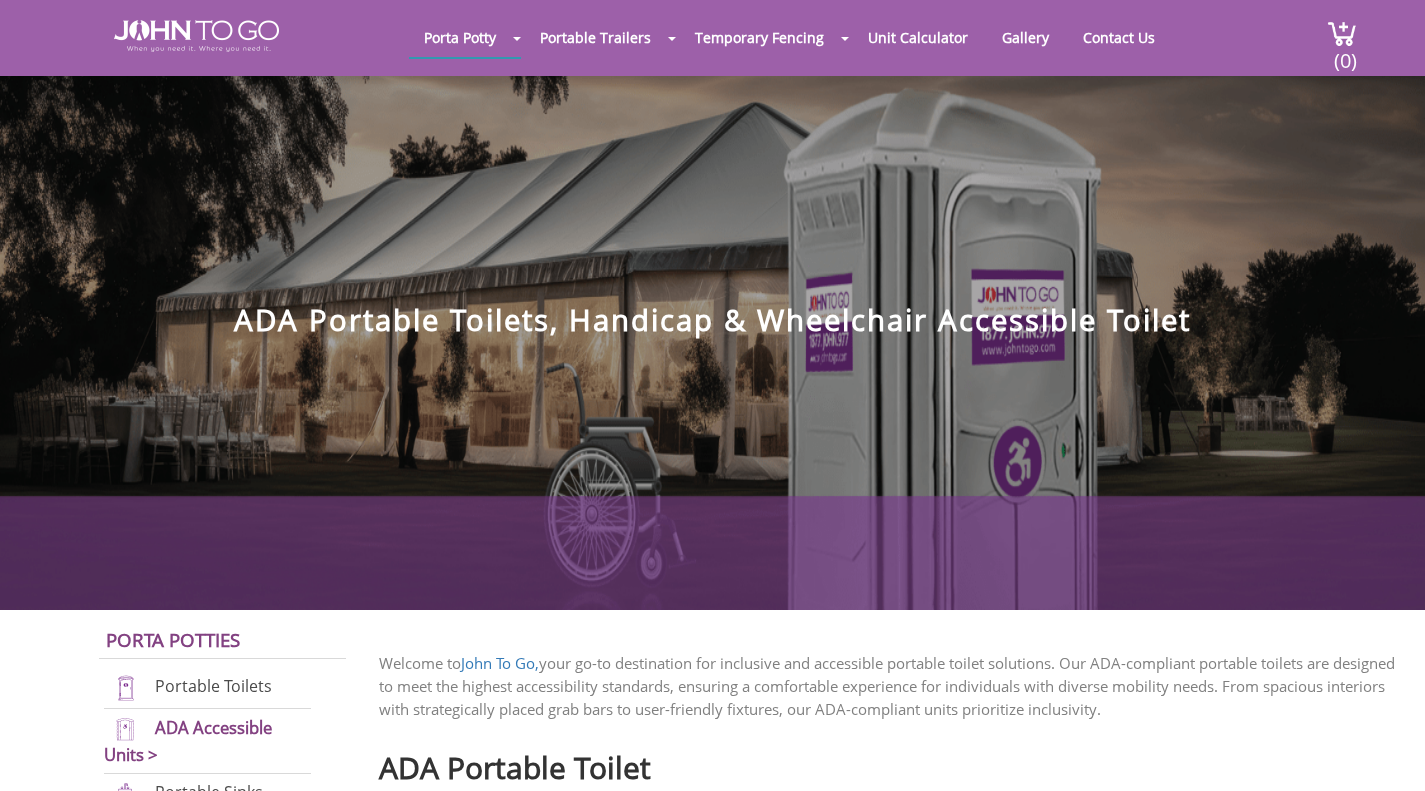 scroll, scrollTop: 0, scrollLeft: 0, axis: both 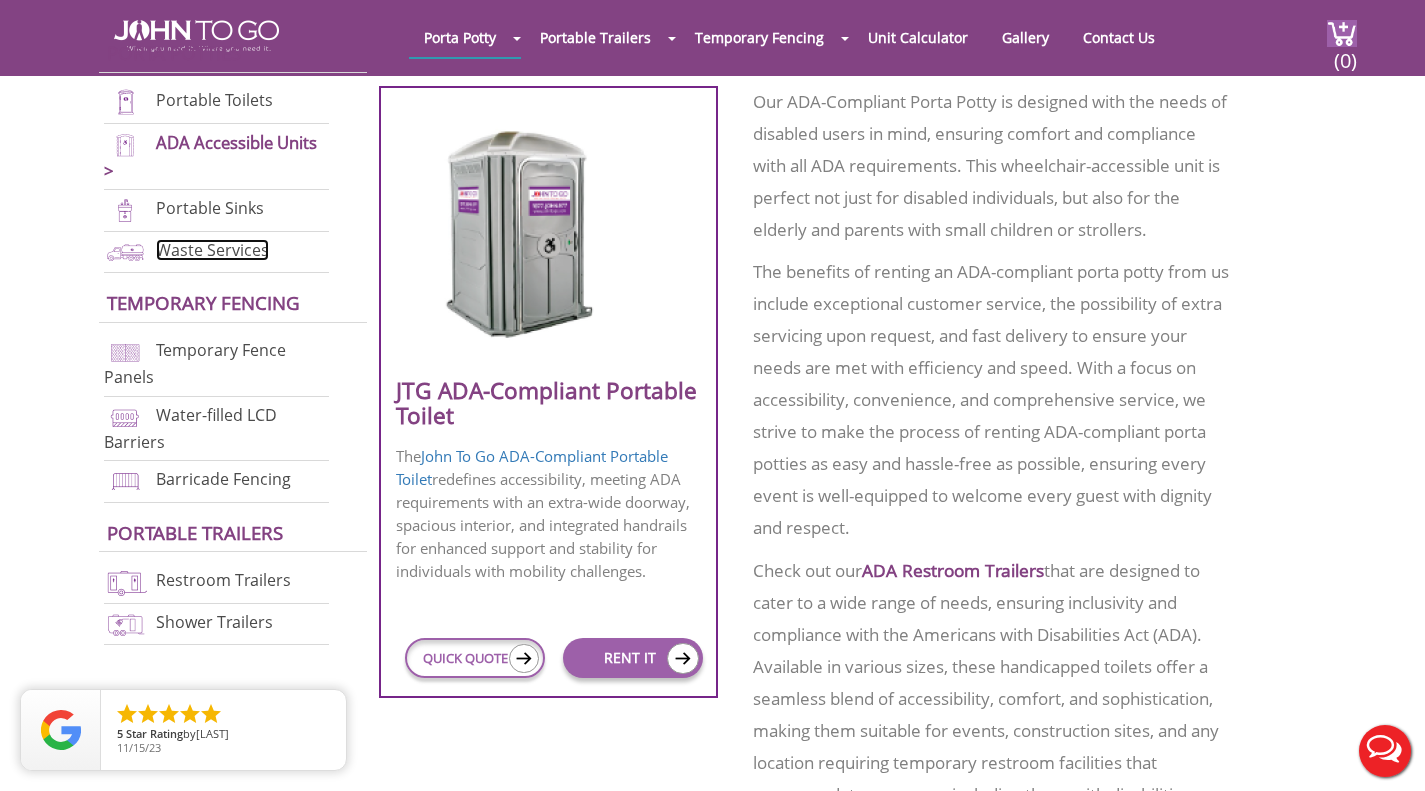 click on "Waste Services" at bounding box center [212, 250] 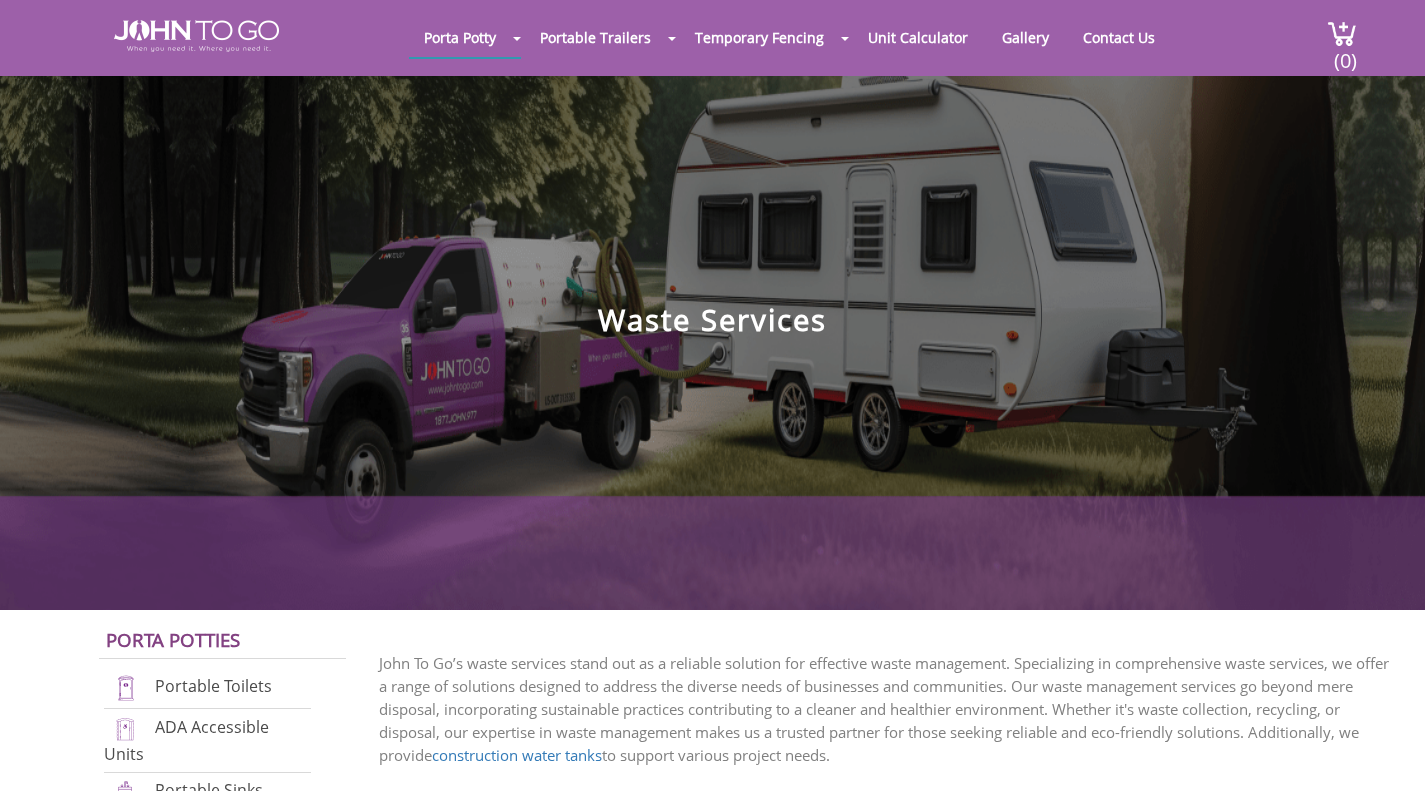 scroll, scrollTop: 0, scrollLeft: 0, axis: both 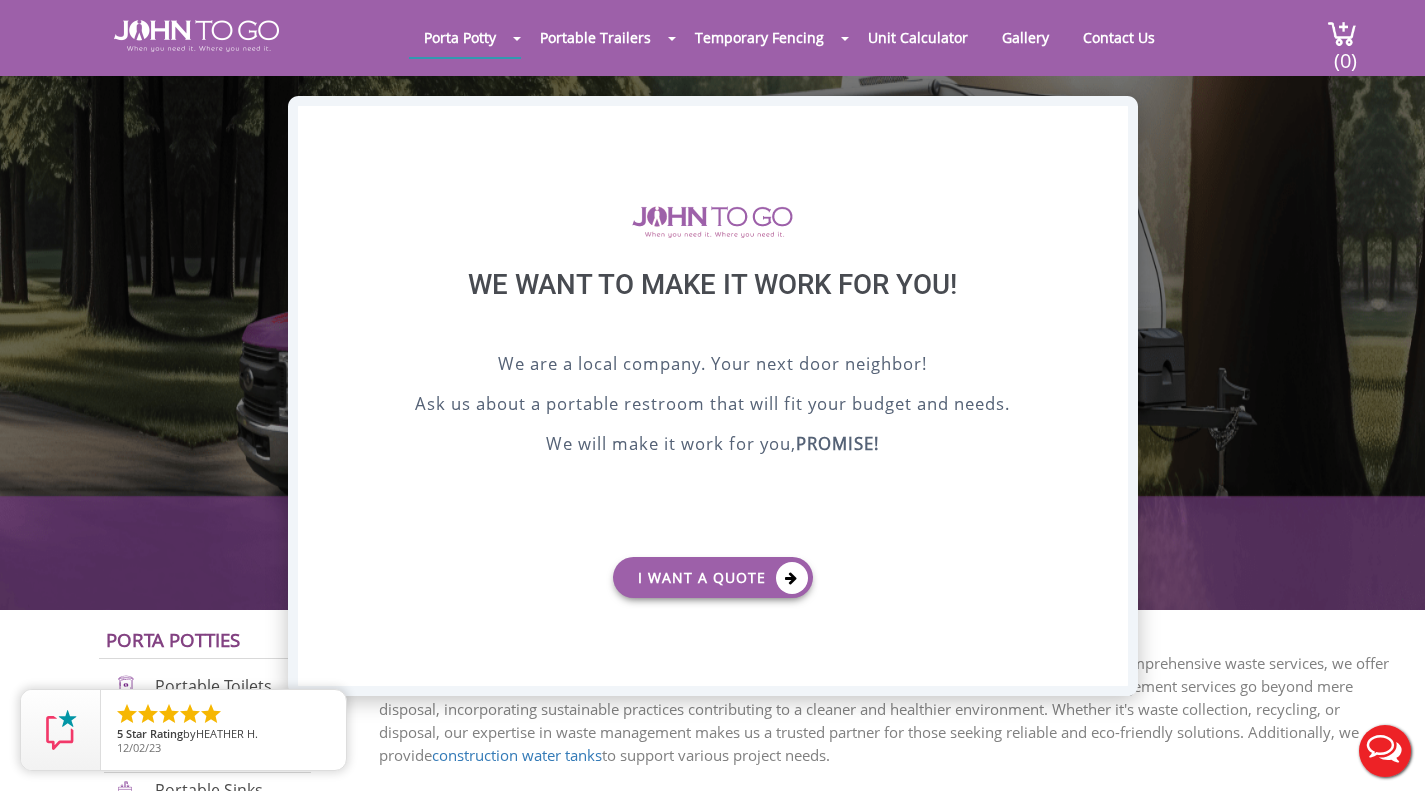 click on "X" at bounding box center (1111, 123) 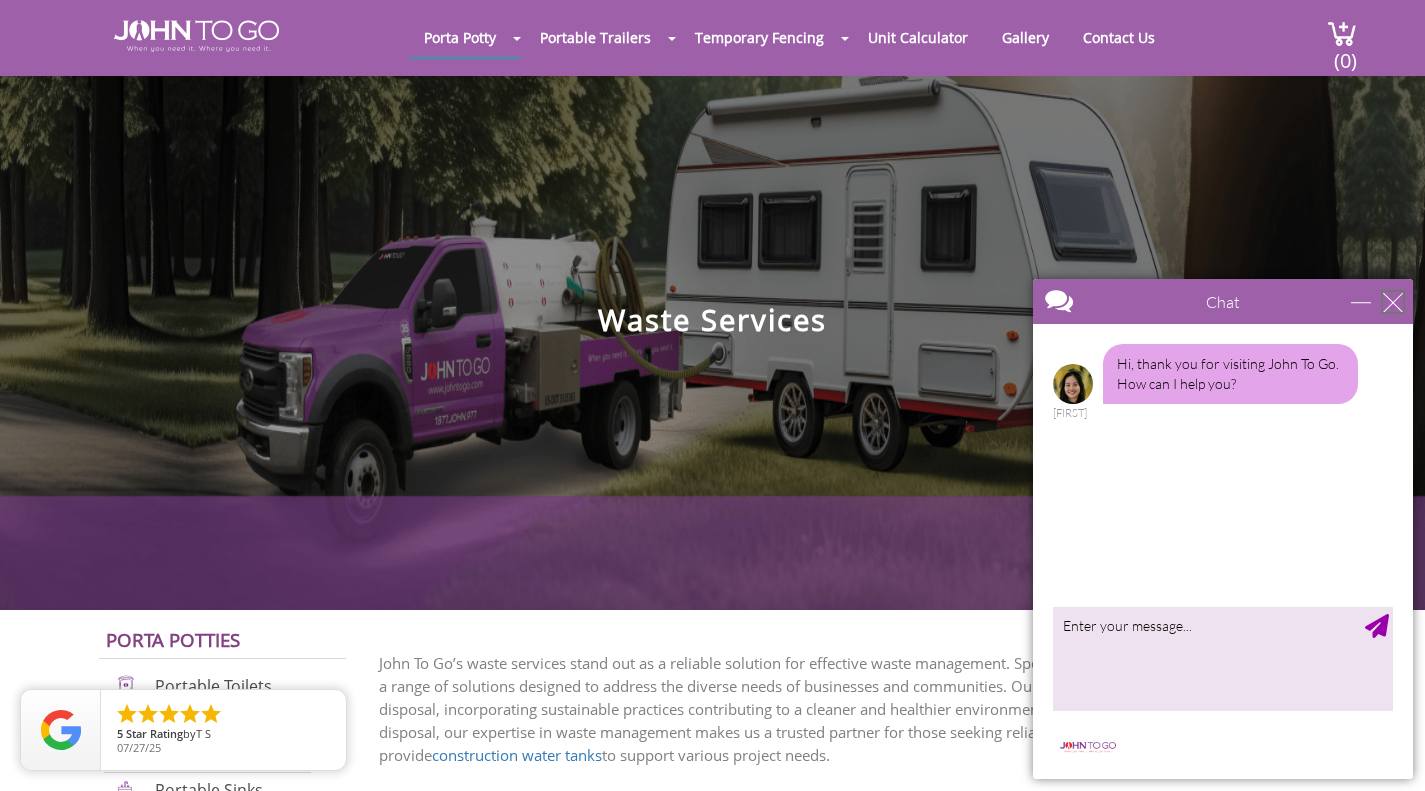 click at bounding box center [1393, 302] 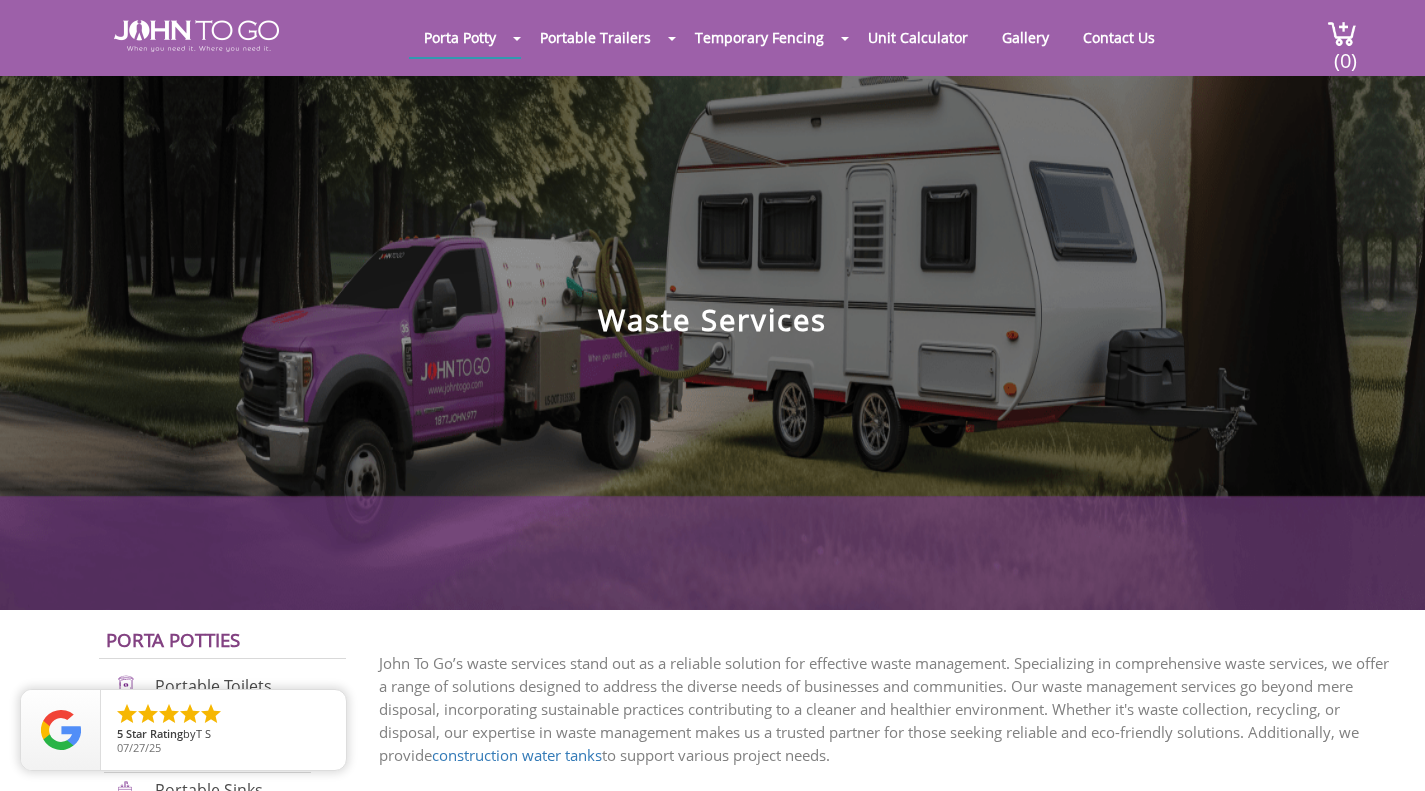 scroll, scrollTop: 0, scrollLeft: 0, axis: both 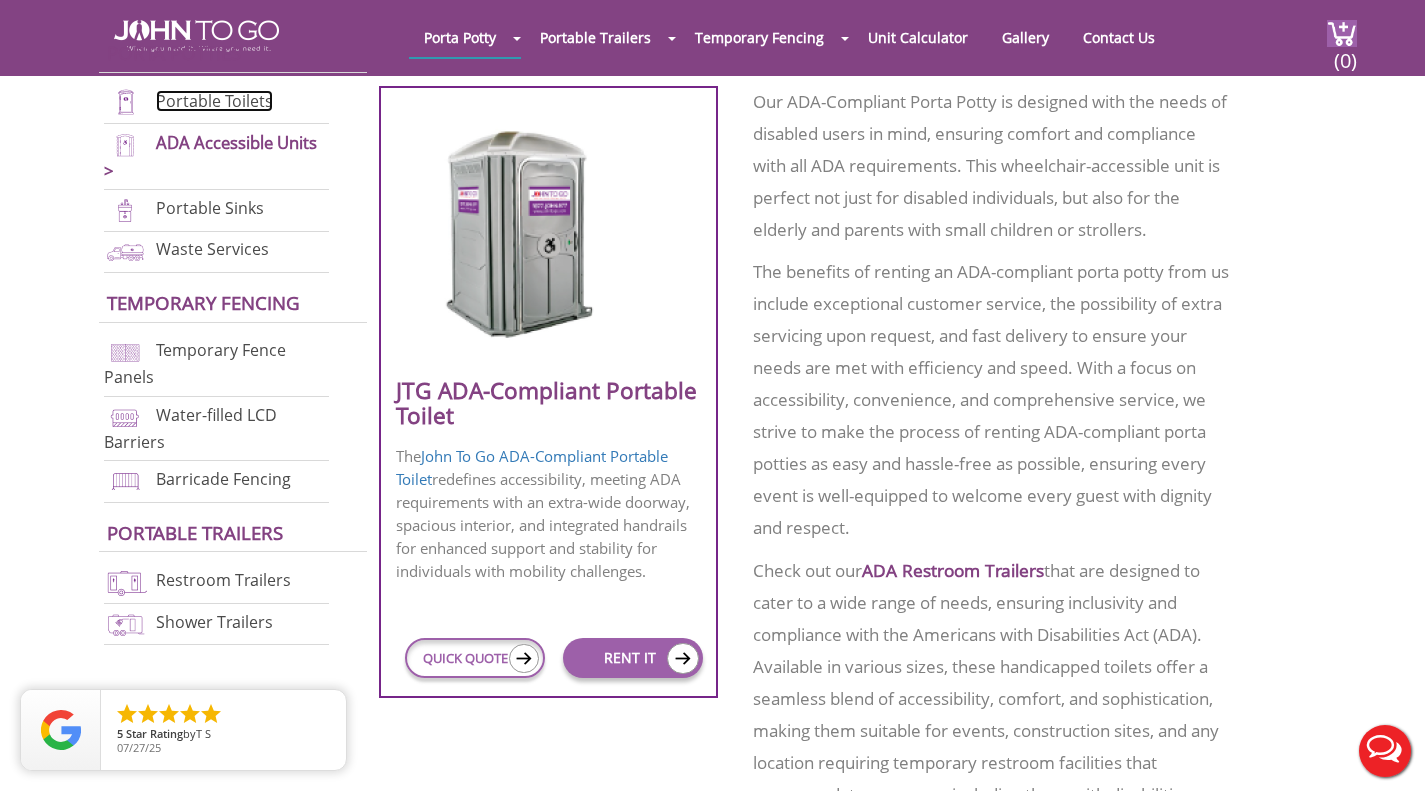 click on "Portable Toilets" at bounding box center [214, 101] 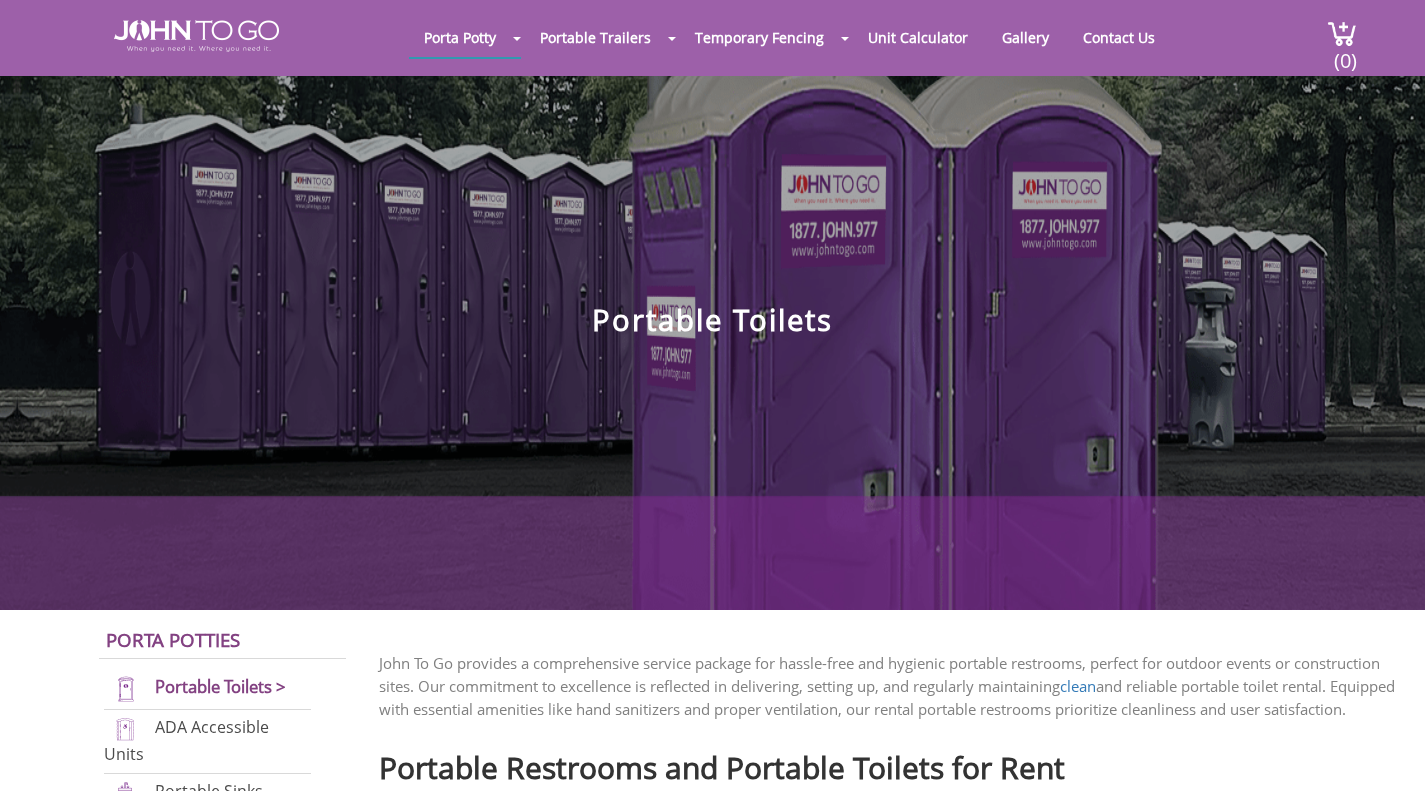 scroll, scrollTop: 0, scrollLeft: 0, axis: both 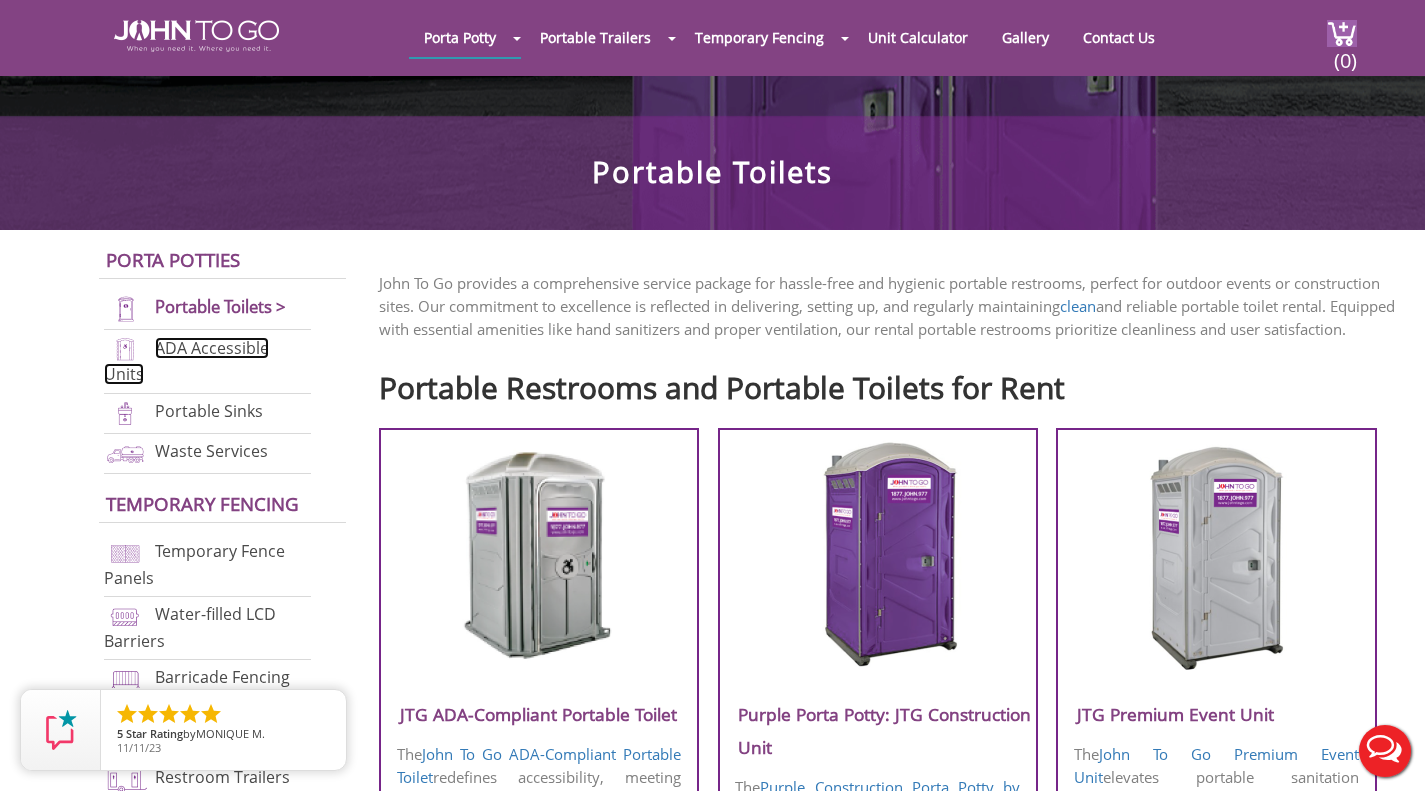 click on "ADA Accessible Units" at bounding box center [186, 361] 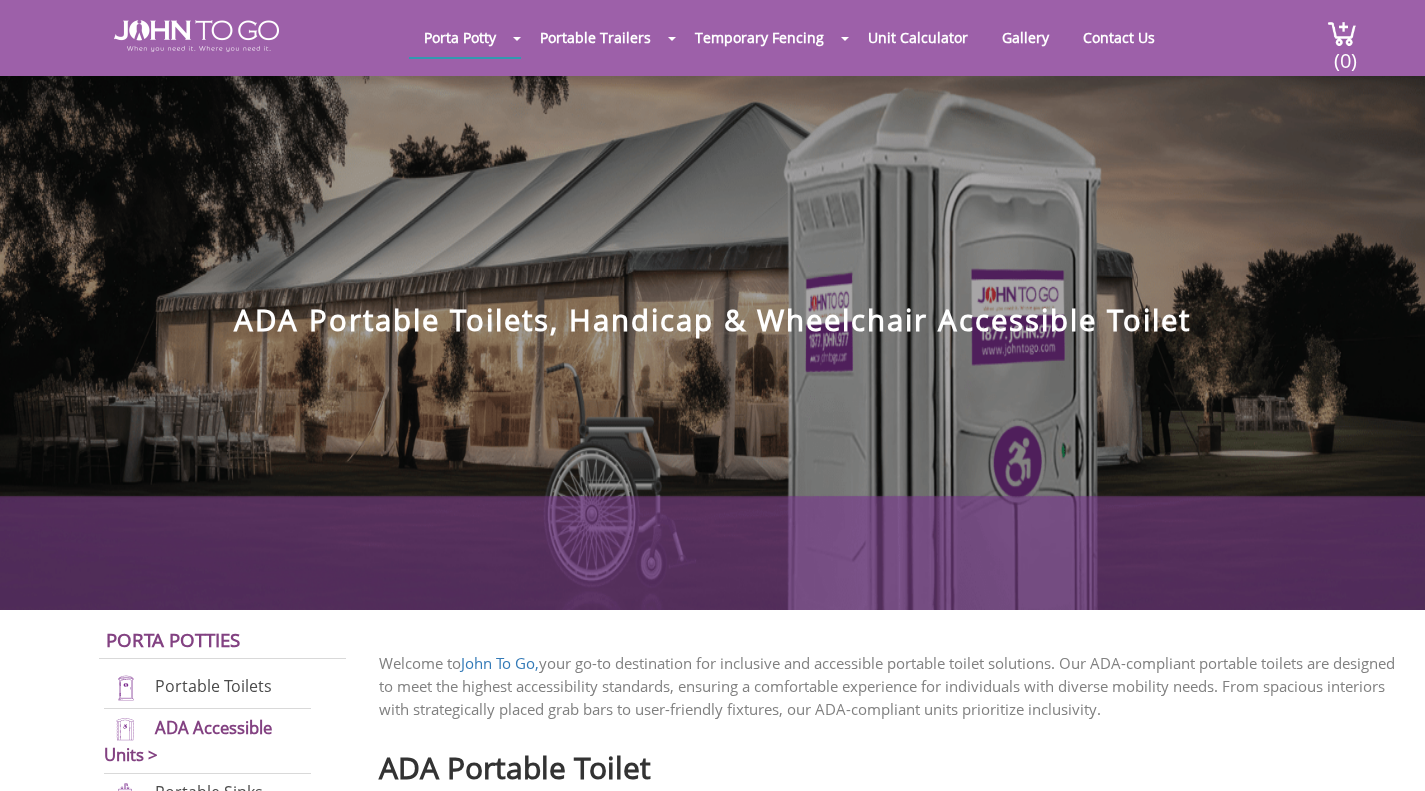 scroll, scrollTop: 0, scrollLeft: 0, axis: both 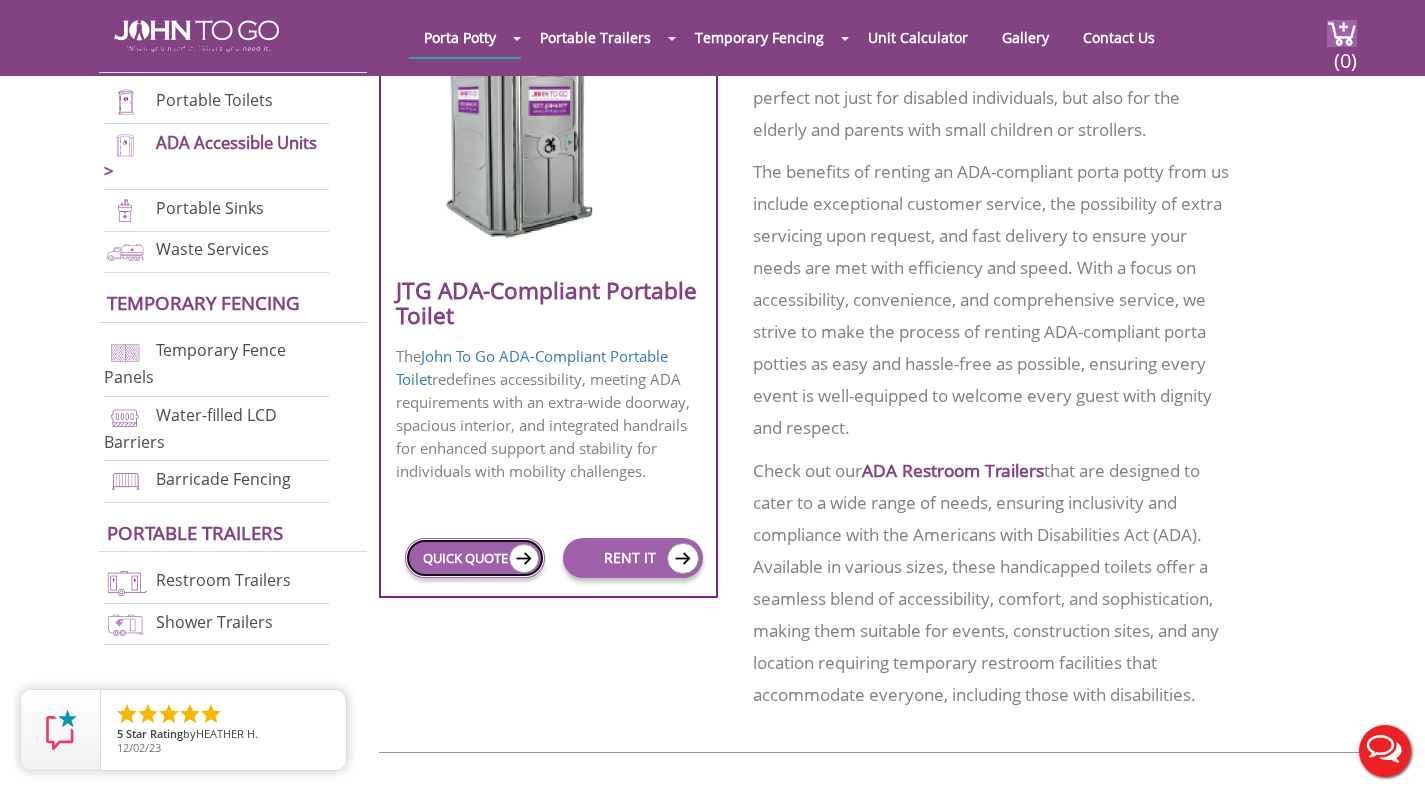 click on "QUICK QUOTE" at bounding box center [475, 558] 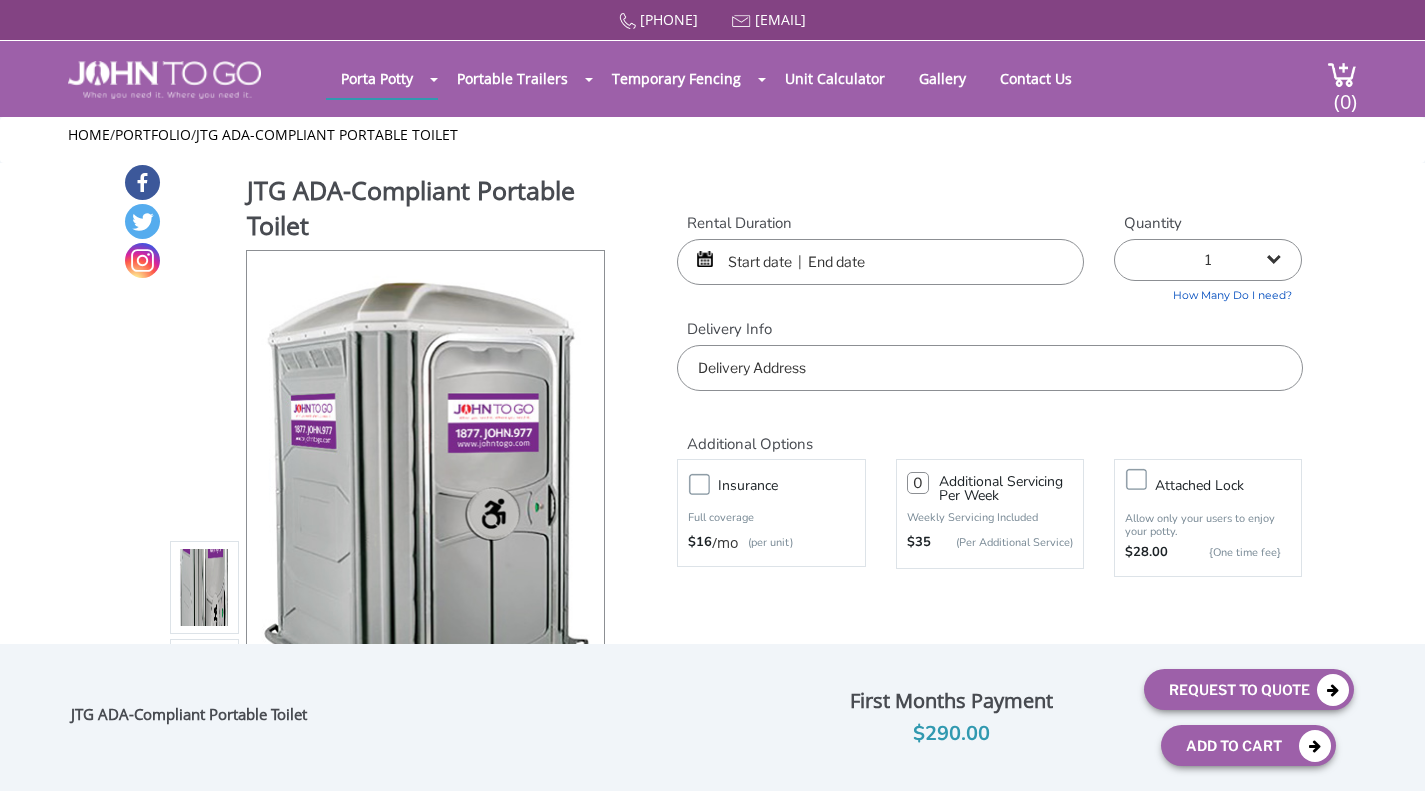 scroll, scrollTop: 0, scrollLeft: 0, axis: both 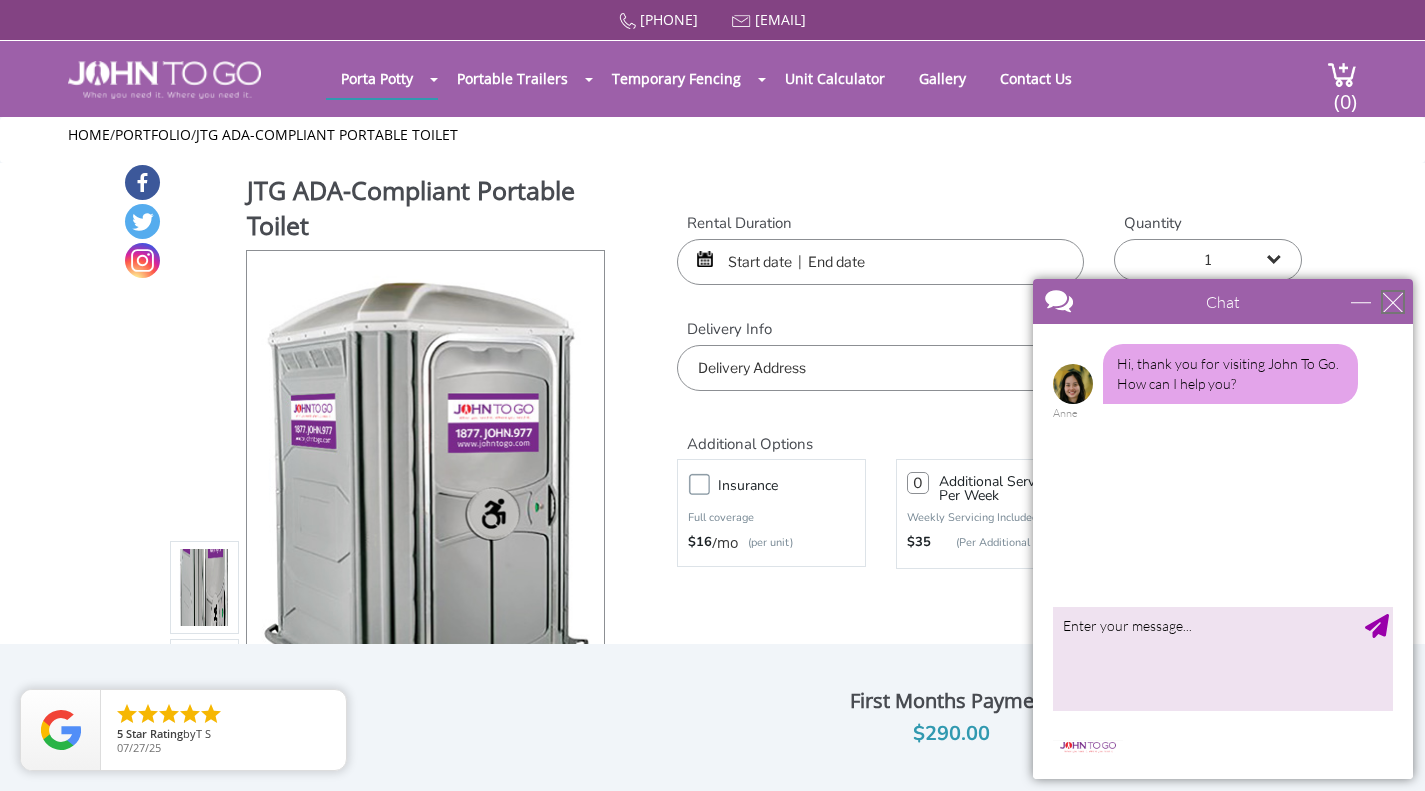 click at bounding box center (1393, 302) 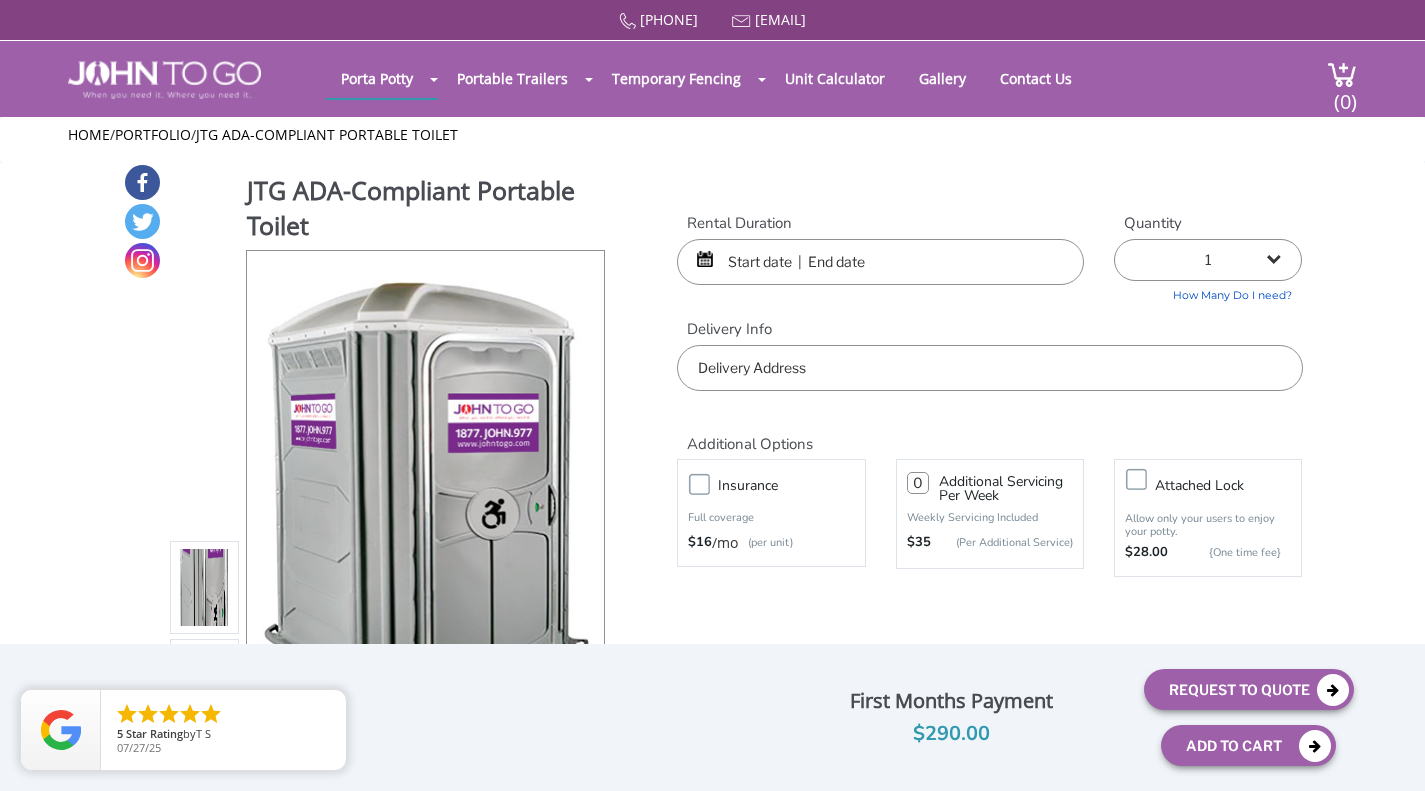 scroll, scrollTop: 0, scrollLeft: 0, axis: both 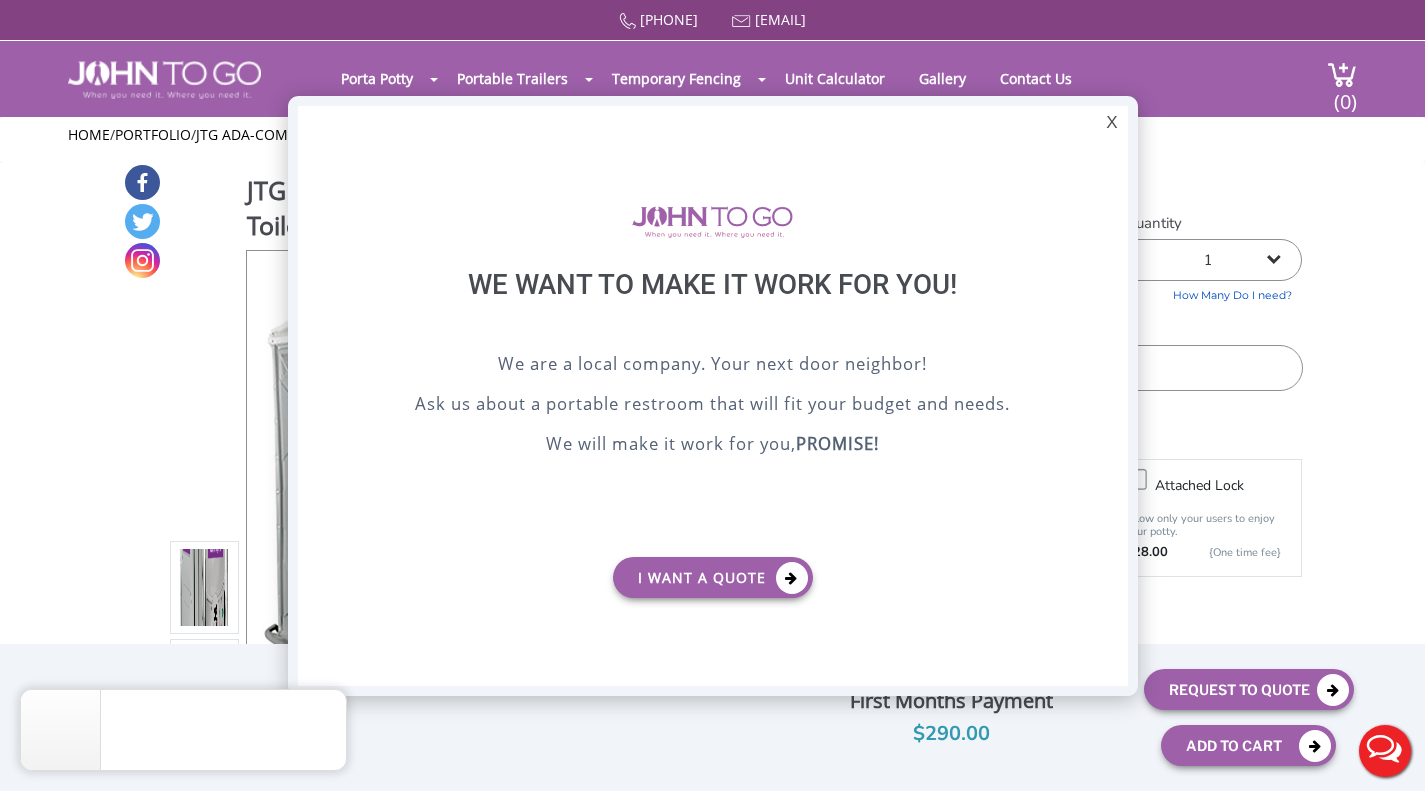 drag, startPoint x: 1112, startPoint y: 120, endPoint x: 722, endPoint y: 50, distance: 396.23227 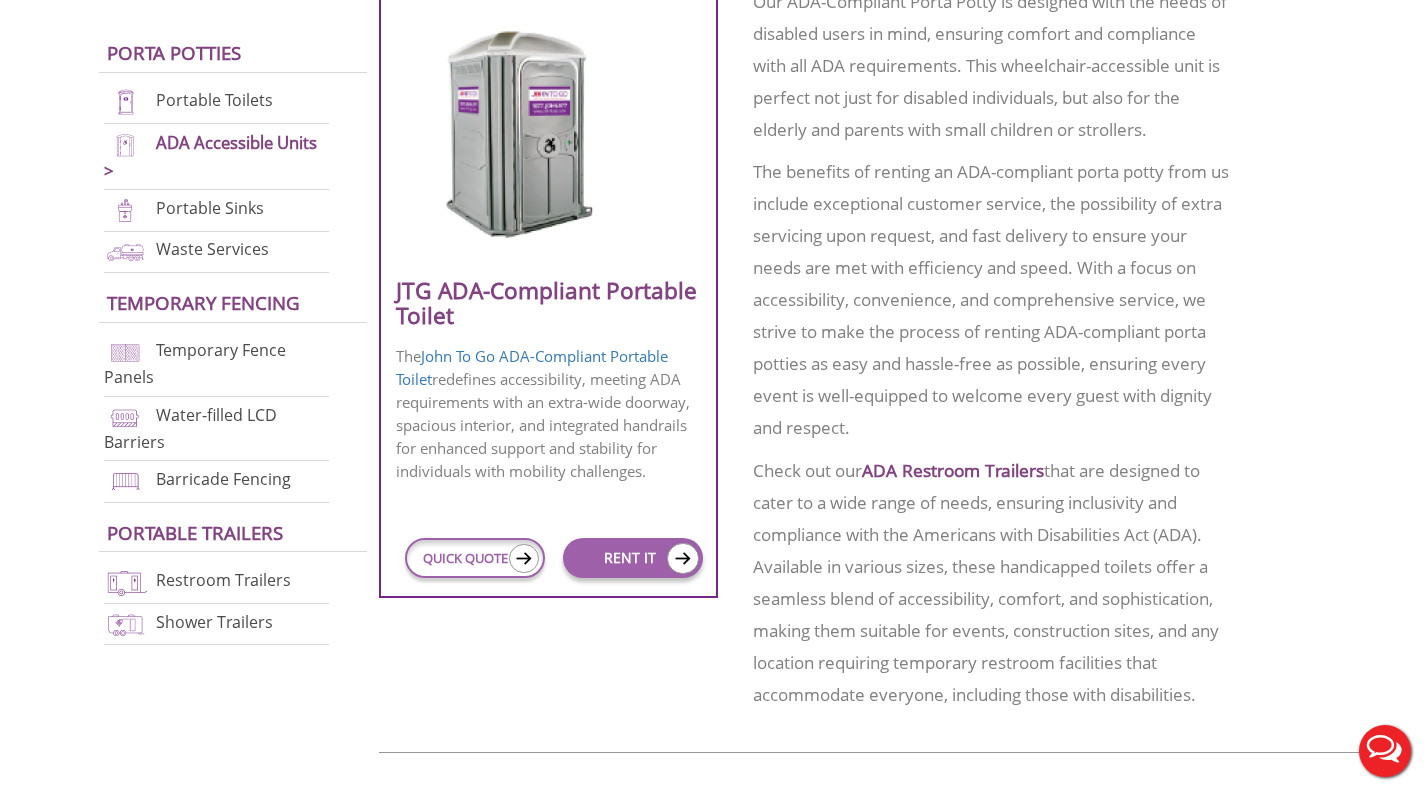 scroll, scrollTop: 0, scrollLeft: 0, axis: both 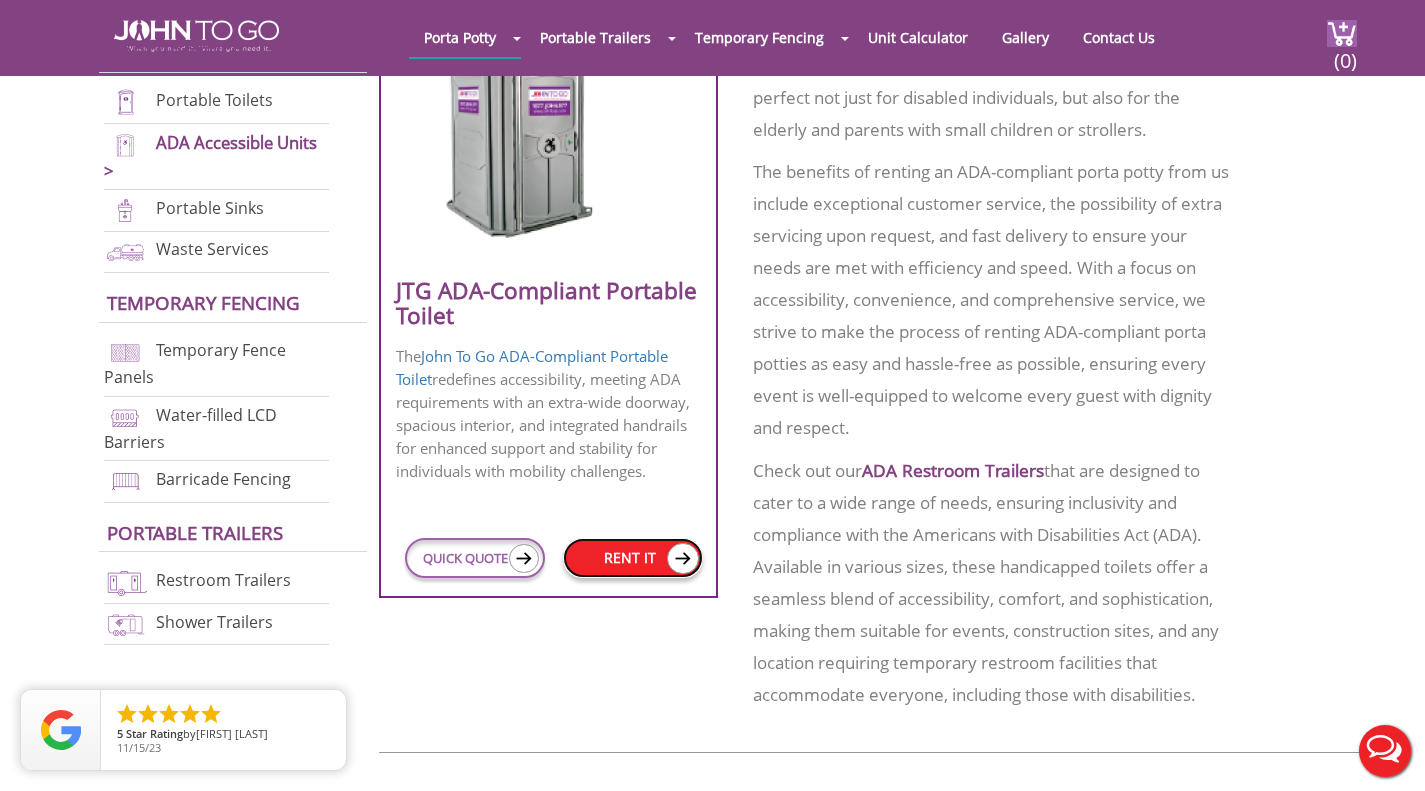 click on "RENT IT" at bounding box center (633, 558) 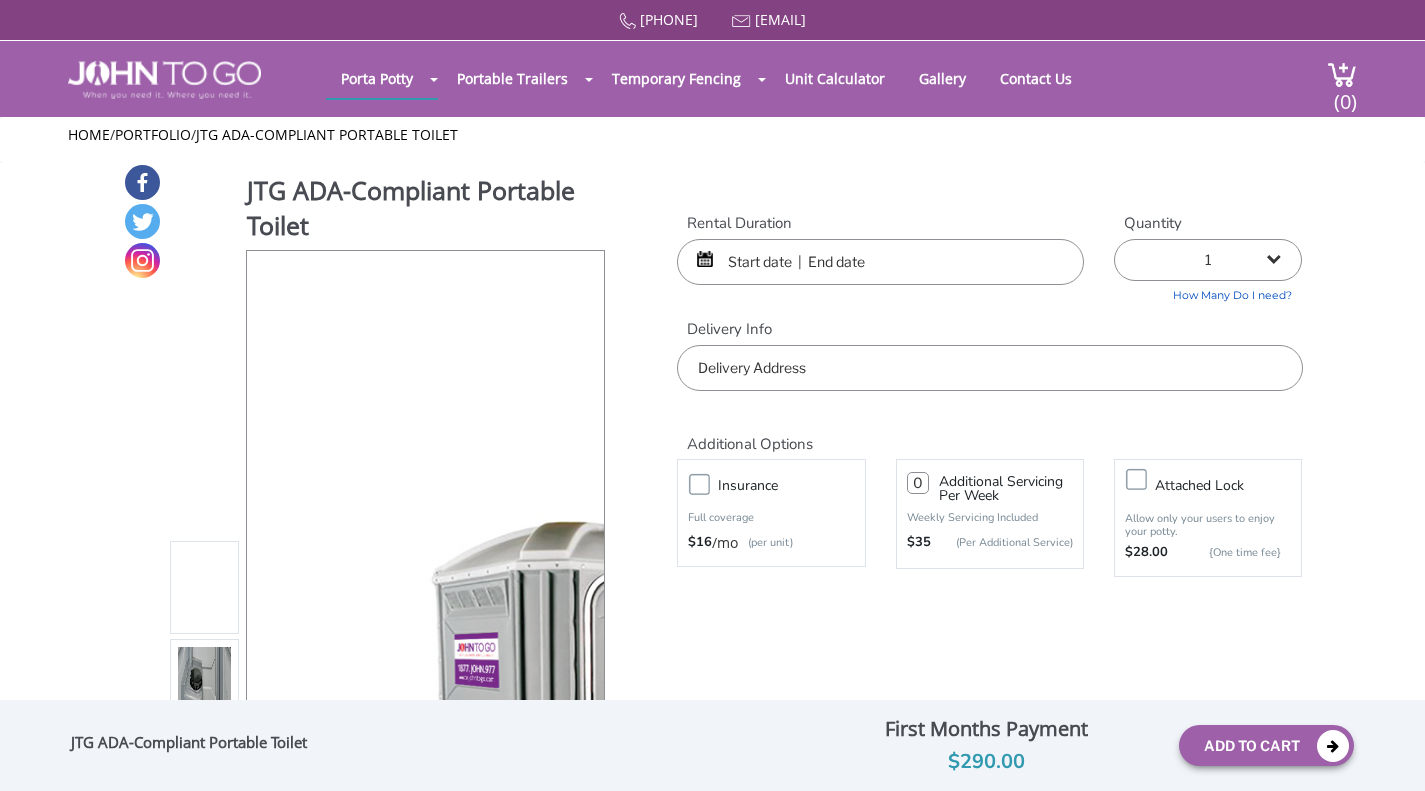 scroll, scrollTop: 0, scrollLeft: 0, axis: both 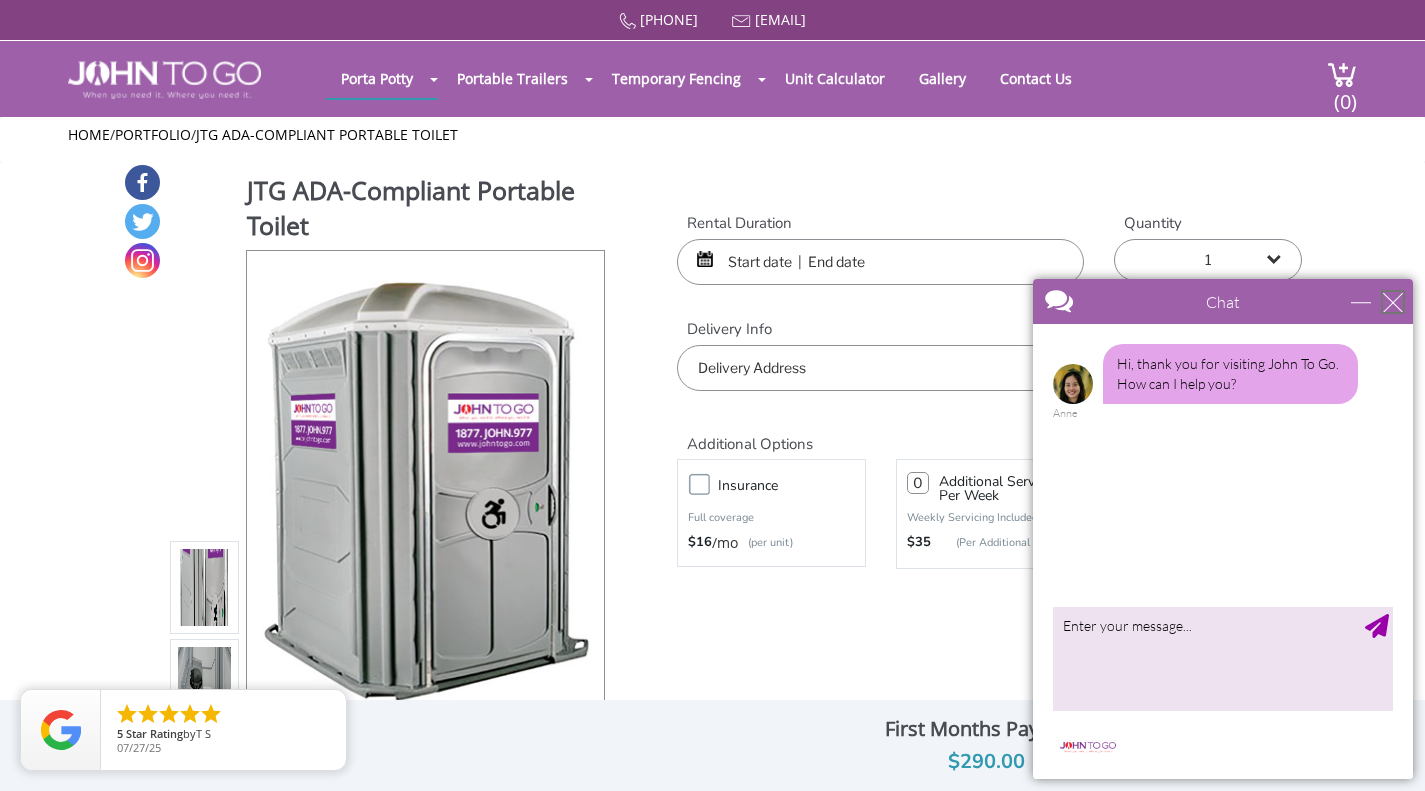 click at bounding box center (1393, 302) 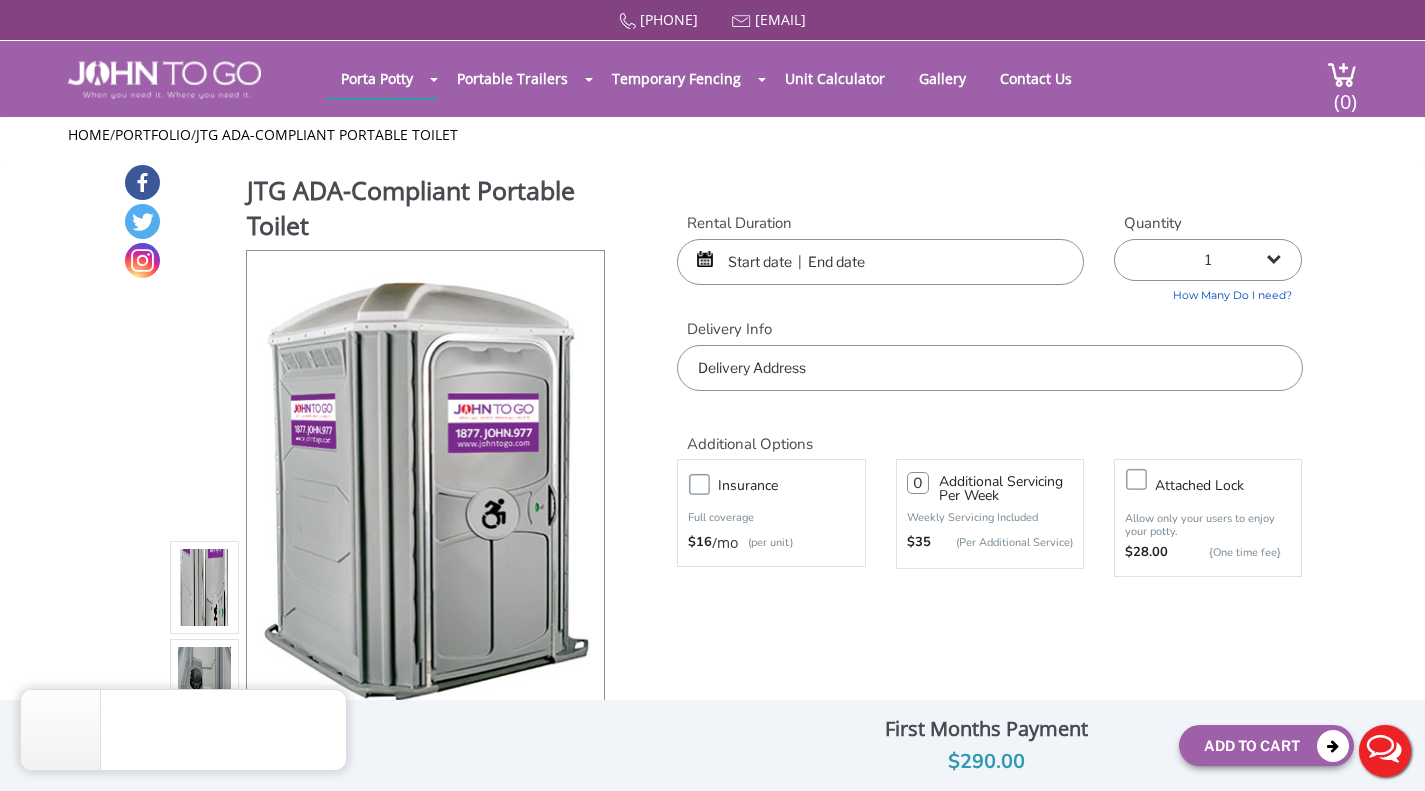 scroll, scrollTop: 0, scrollLeft: 0, axis: both 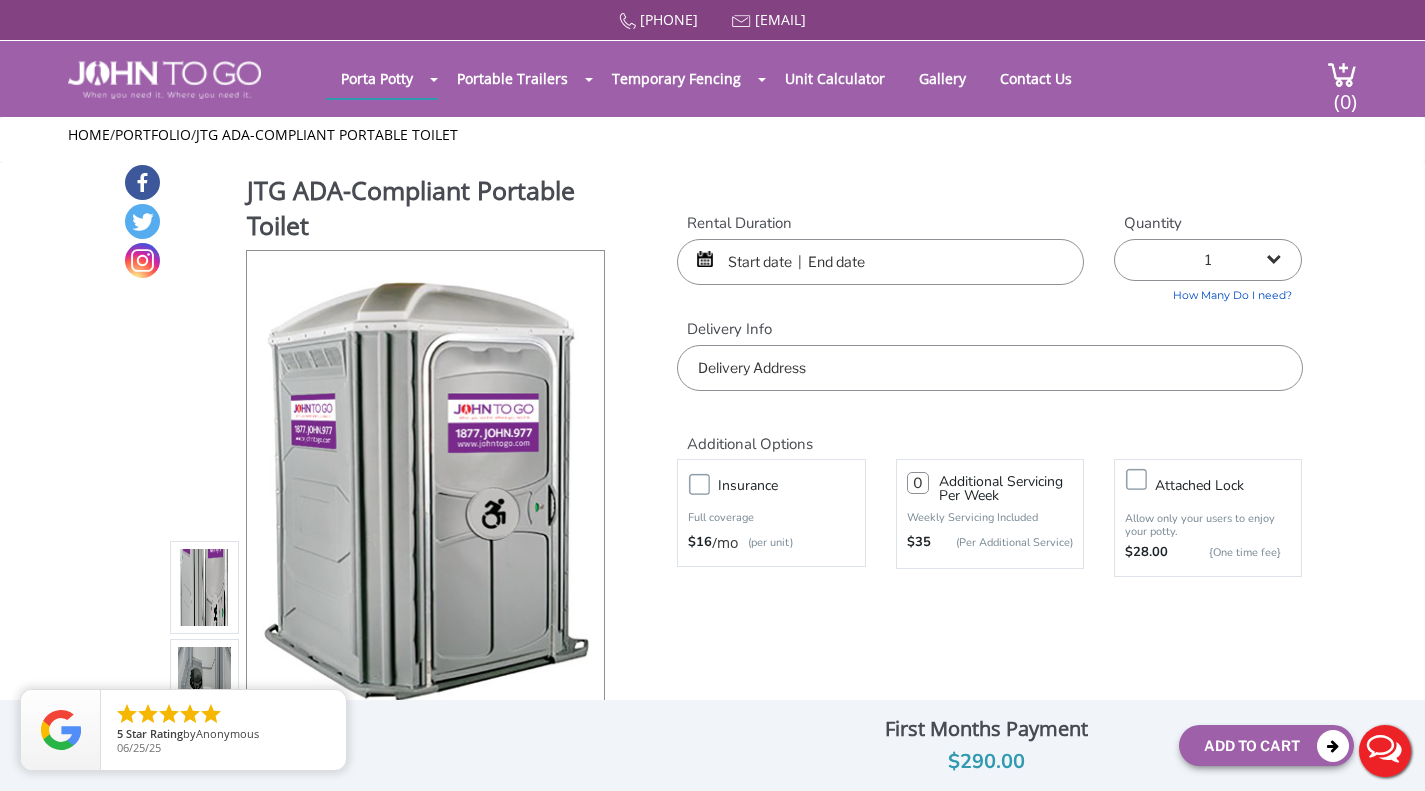 click at bounding box center [880, 262] 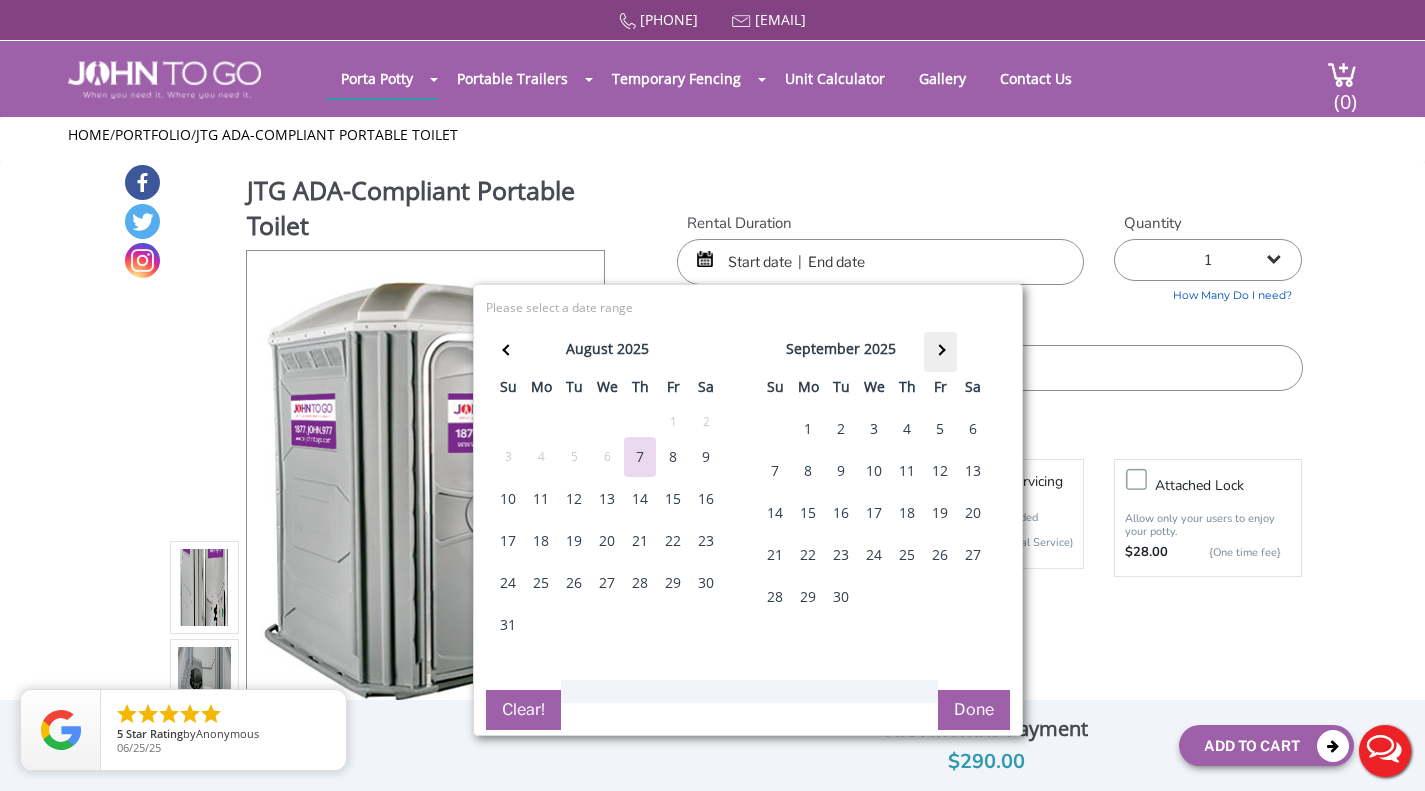 click at bounding box center [940, 352] 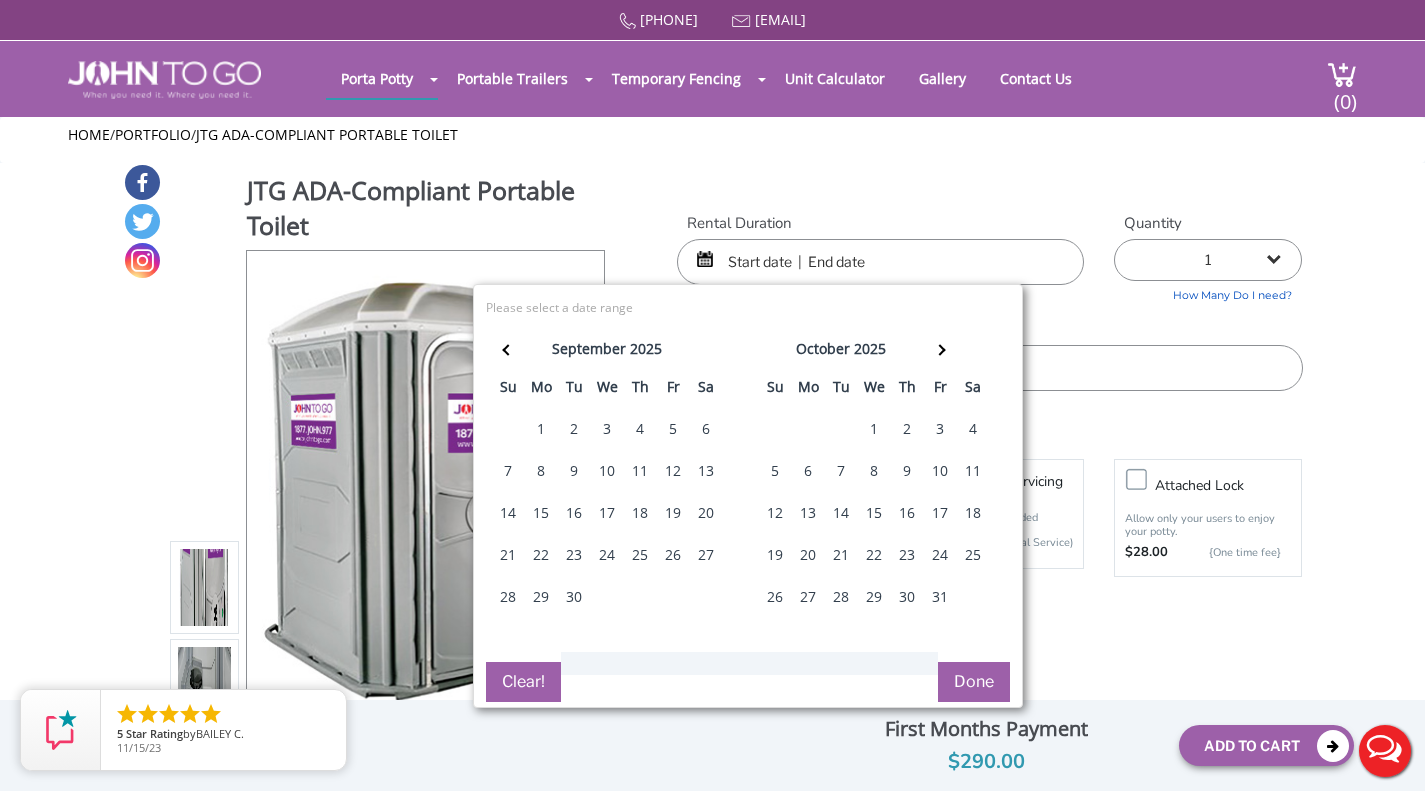 click on "11" at bounding box center (973, 471) 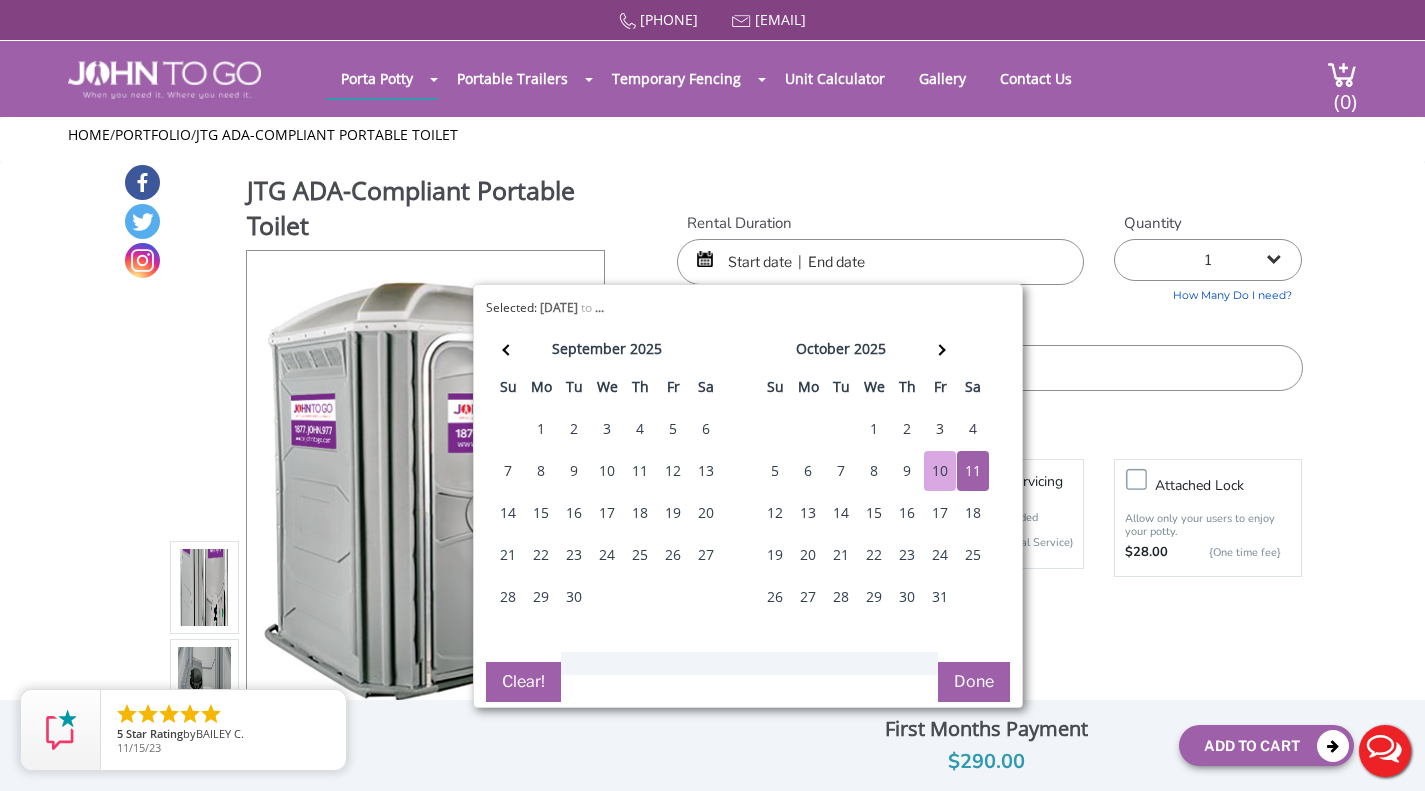 click on "10" at bounding box center [940, 471] 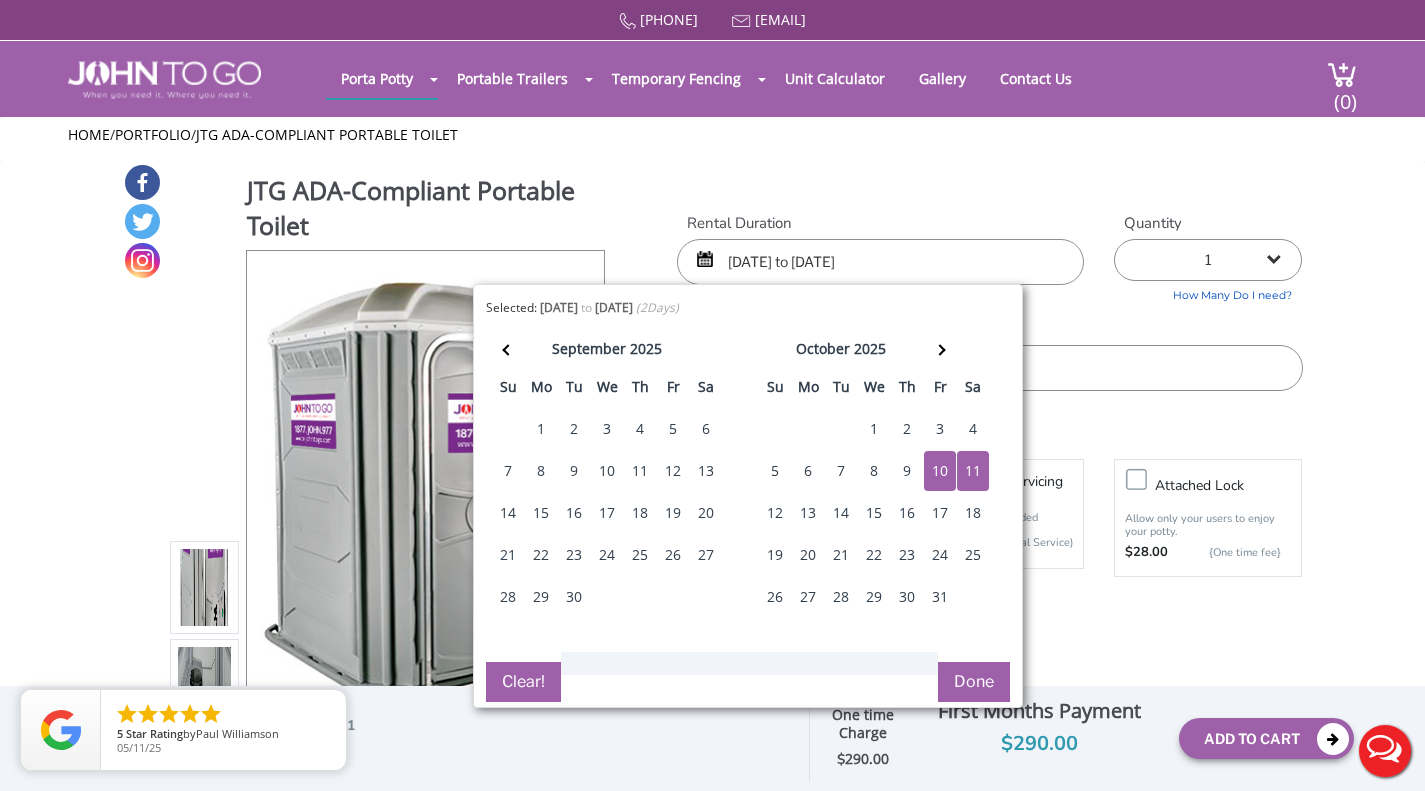click on "1
2 (5% discount)
3 (8% discount)
4 (10% discount)
5 (12% discount)
6 (12% discount)
7 (12% discount)
8 (12% discount)
9 (12% discount)
10 (12% discount)
11 (12% discount)
12 (12% discount)
13 (12% discount)
14 (12% discount)
15 (12% discount)
16 (12% discount)
17 (12% discount)
18 (12% discount)
19 (12% discount)
20 (12% discount)
21 (12% discount)
22 (12% discount)
23 (12% discount)
24 (12% discount)
25 (12% discount)" at bounding box center [1208, 260] 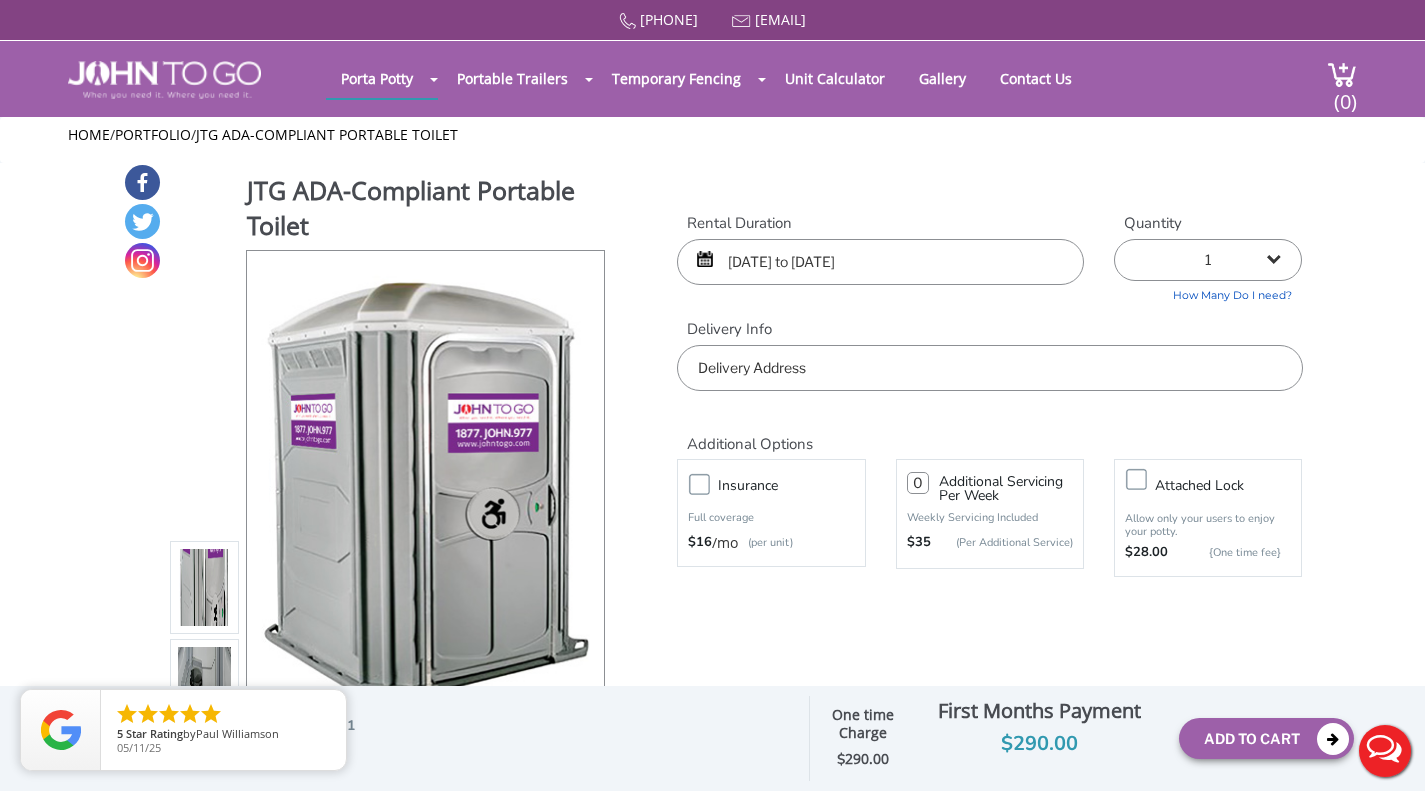 select on "2" 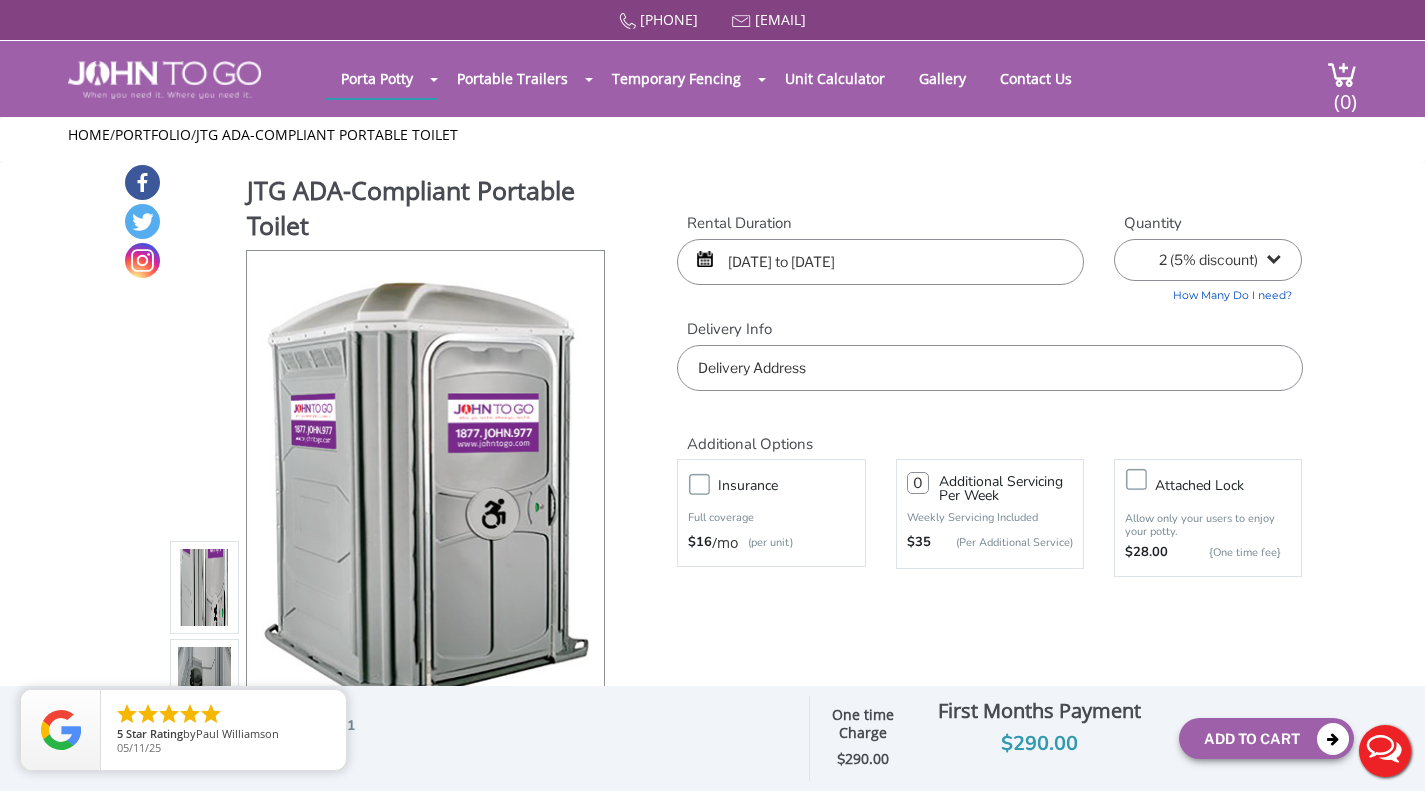 click on "1
2 (5% discount)
3 (8% discount)
4 (10% discount)
5 (12% discount)
6 (12% discount)
7 (12% discount)
8 (12% discount)
9 (12% discount)
10 (12% discount)
11 (12% discount)
12 (12% discount)
13 (12% discount)
14 (12% discount)
15 (12% discount)
16 (12% discount)
17 (12% discount)
18 (12% discount)
19 (12% discount)
20 (12% discount)
21 (12% discount)
22 (12% discount)
23 (12% discount)
24 (12% discount)
25 (12% discount)" at bounding box center [1208, 260] 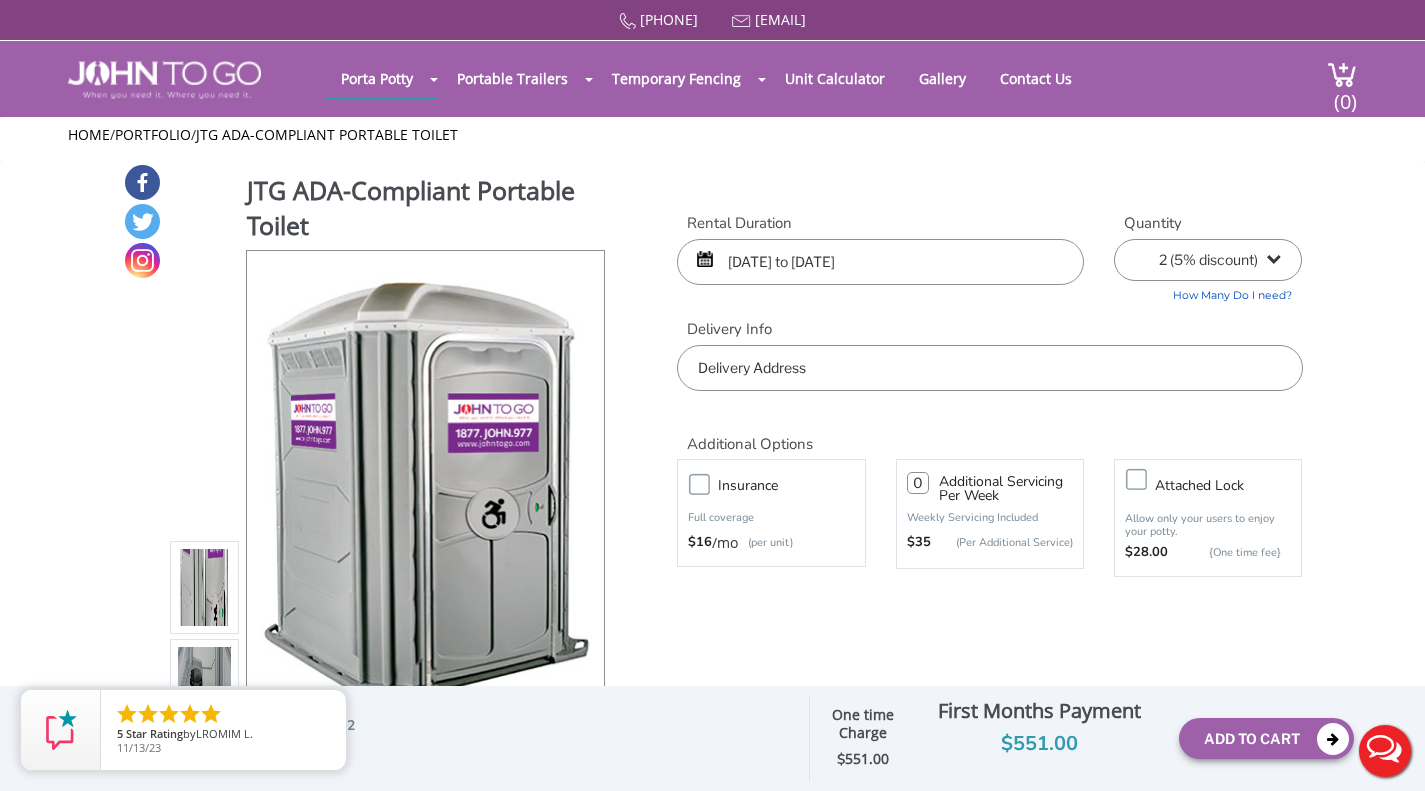 click at bounding box center (989, 368) 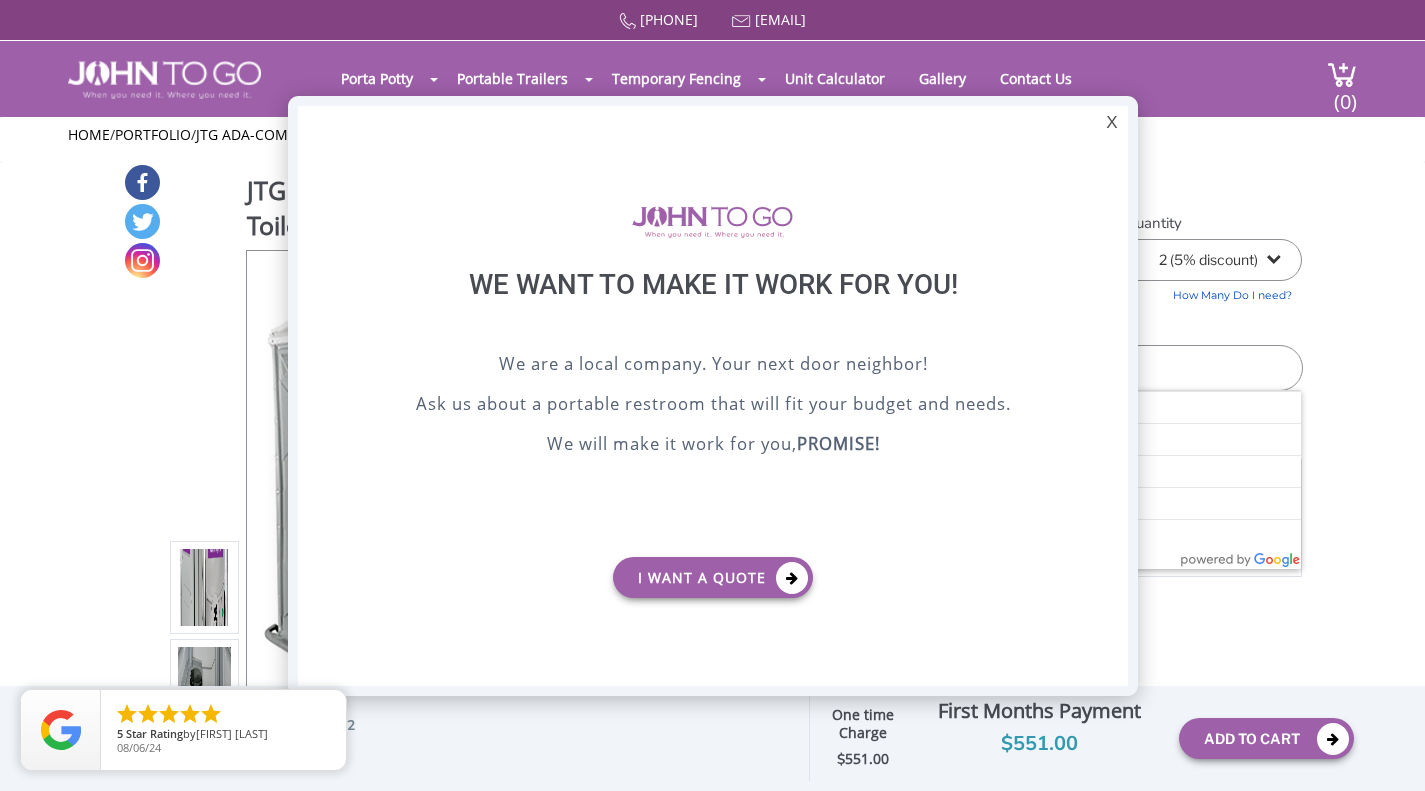 scroll, scrollTop: 0, scrollLeft: 0, axis: both 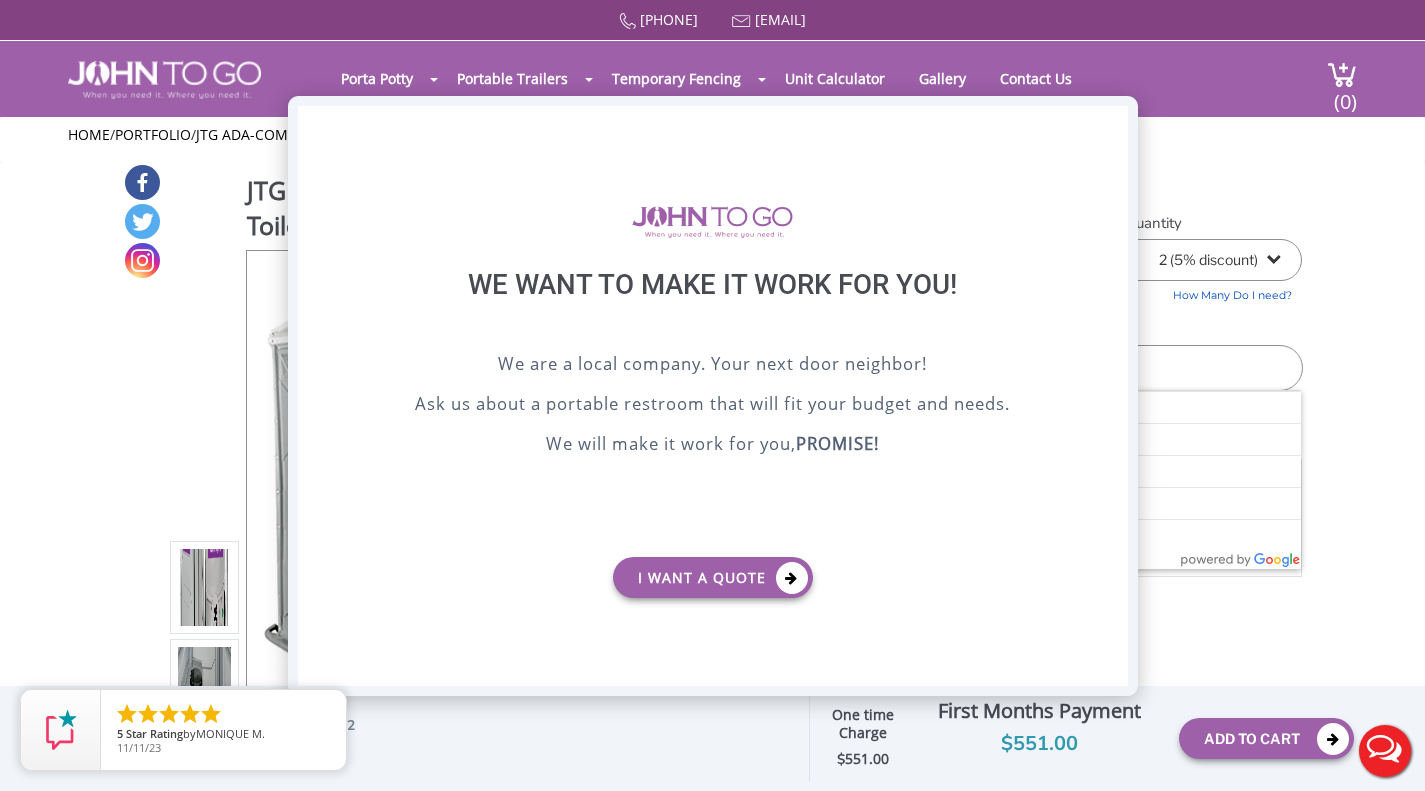 click on "X" at bounding box center (1111, 123) 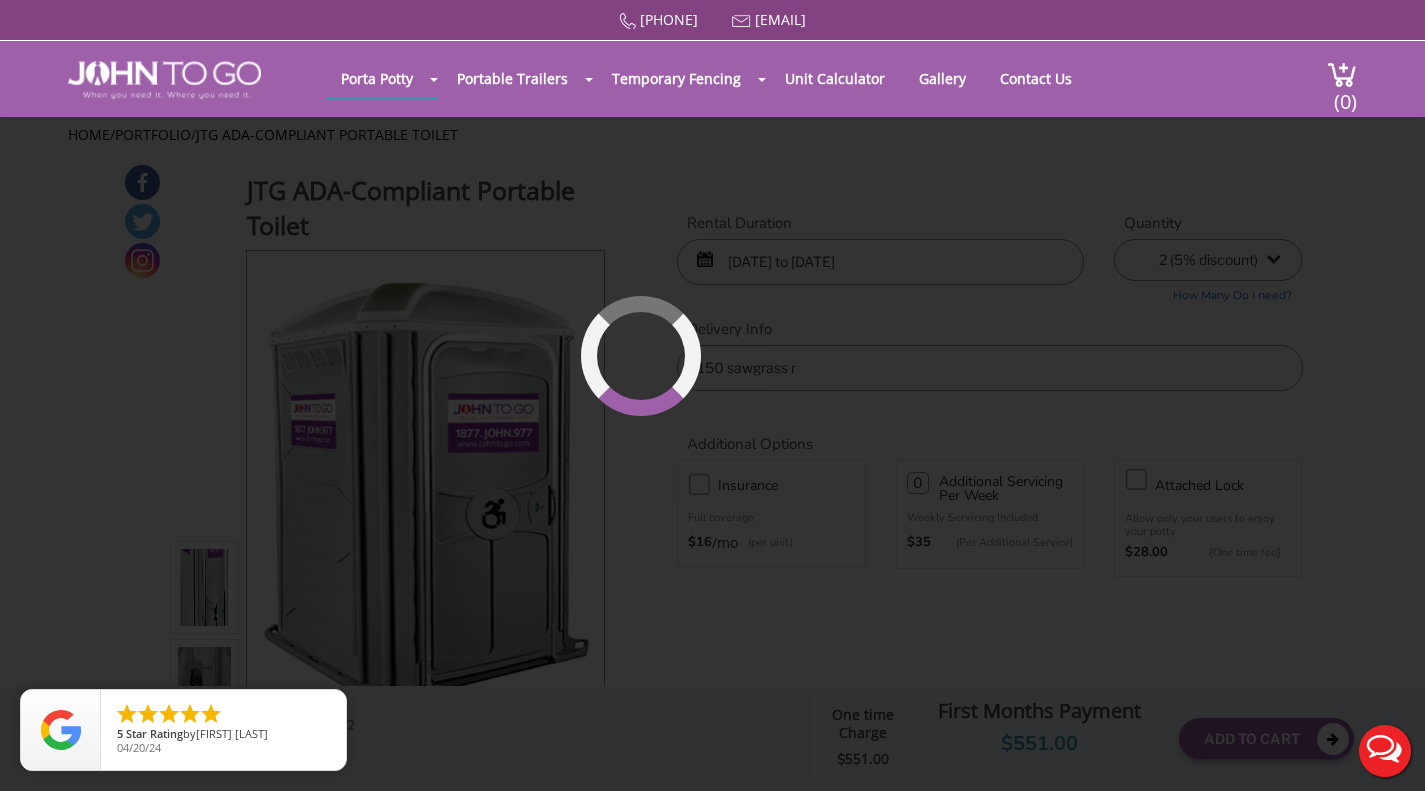 click at bounding box center [712, 395] 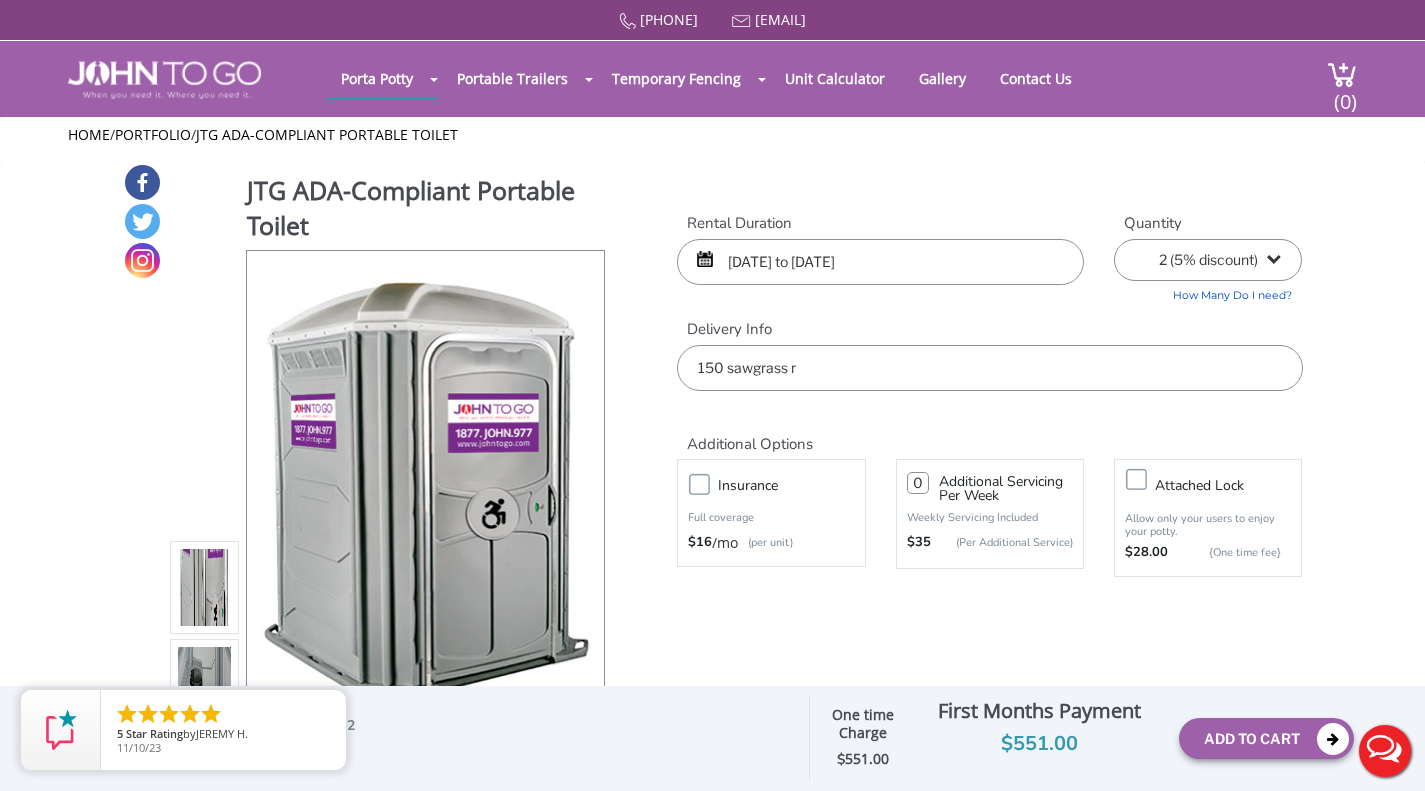 click on "150 sawgrass r" at bounding box center (989, 368) 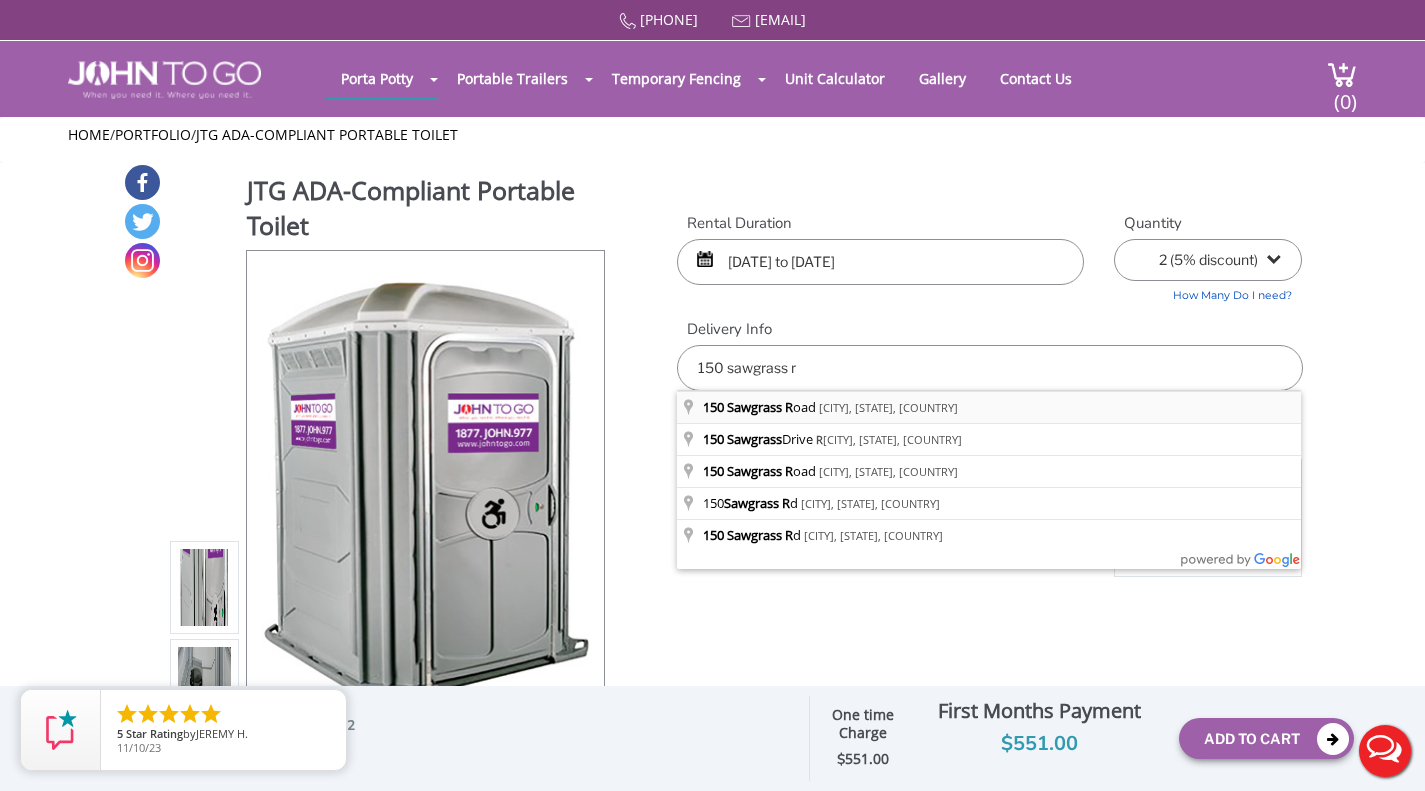 type on "[NUMBER] [STREET], [CITY], [STATE], [COUNTRY]" 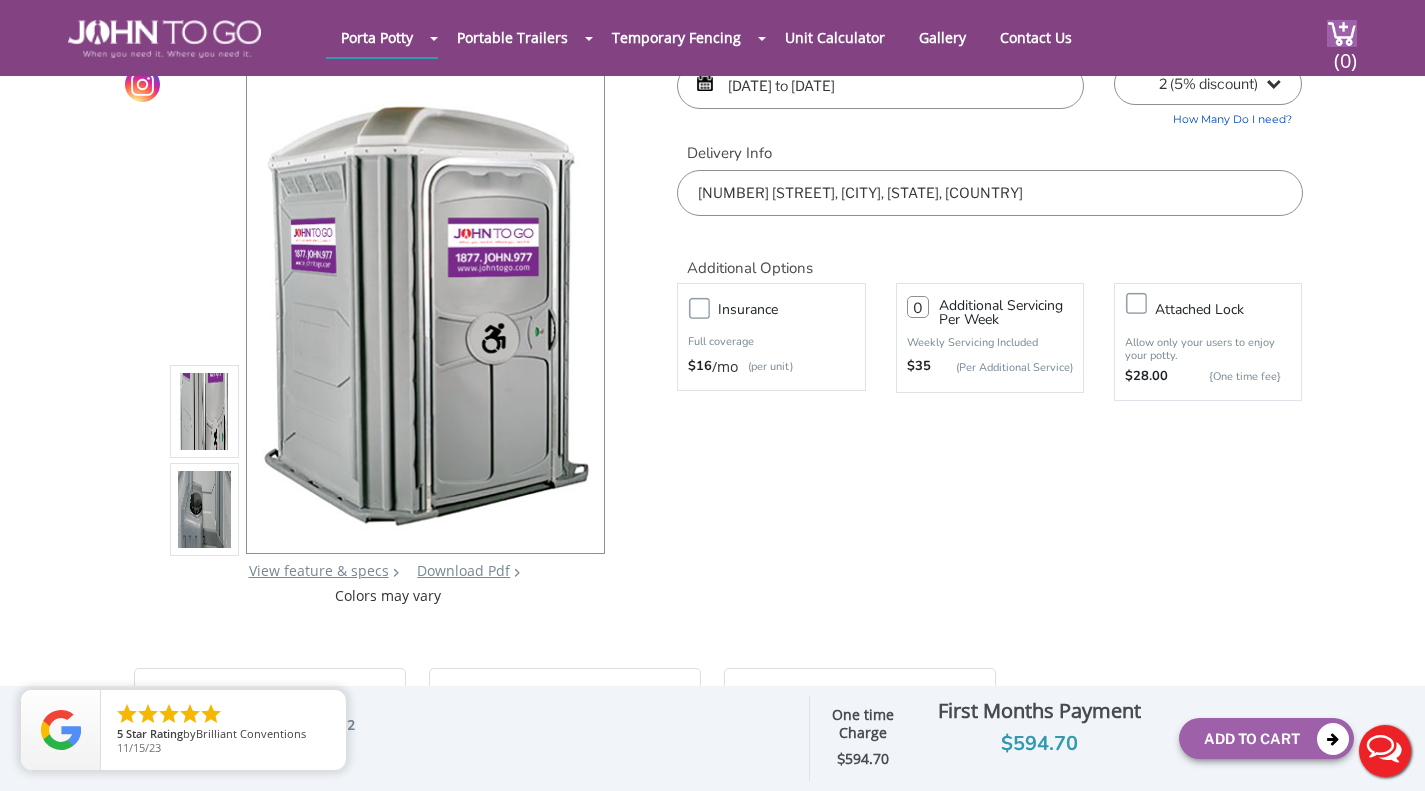 scroll, scrollTop: 200, scrollLeft: 0, axis: vertical 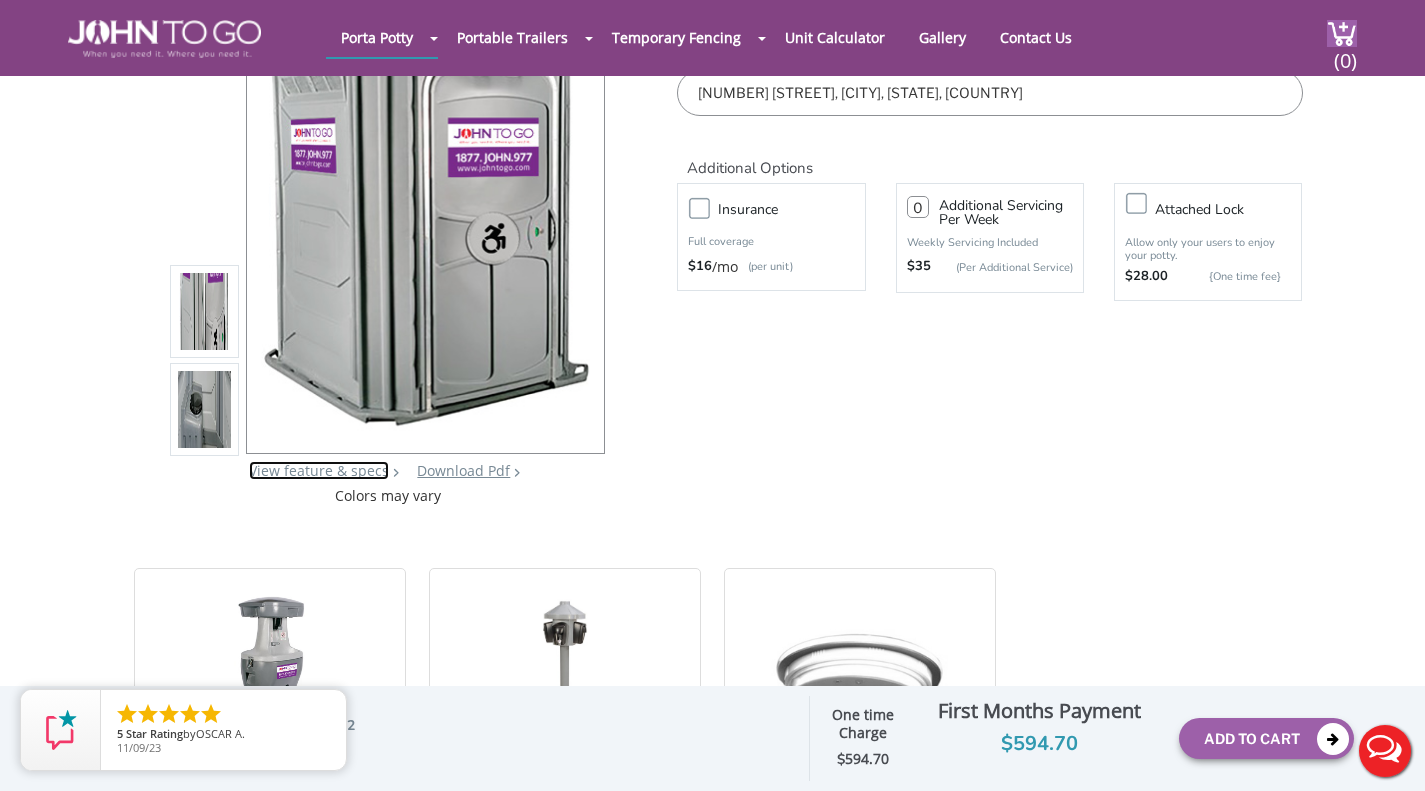 click on "View feature & specs" at bounding box center (319, 470) 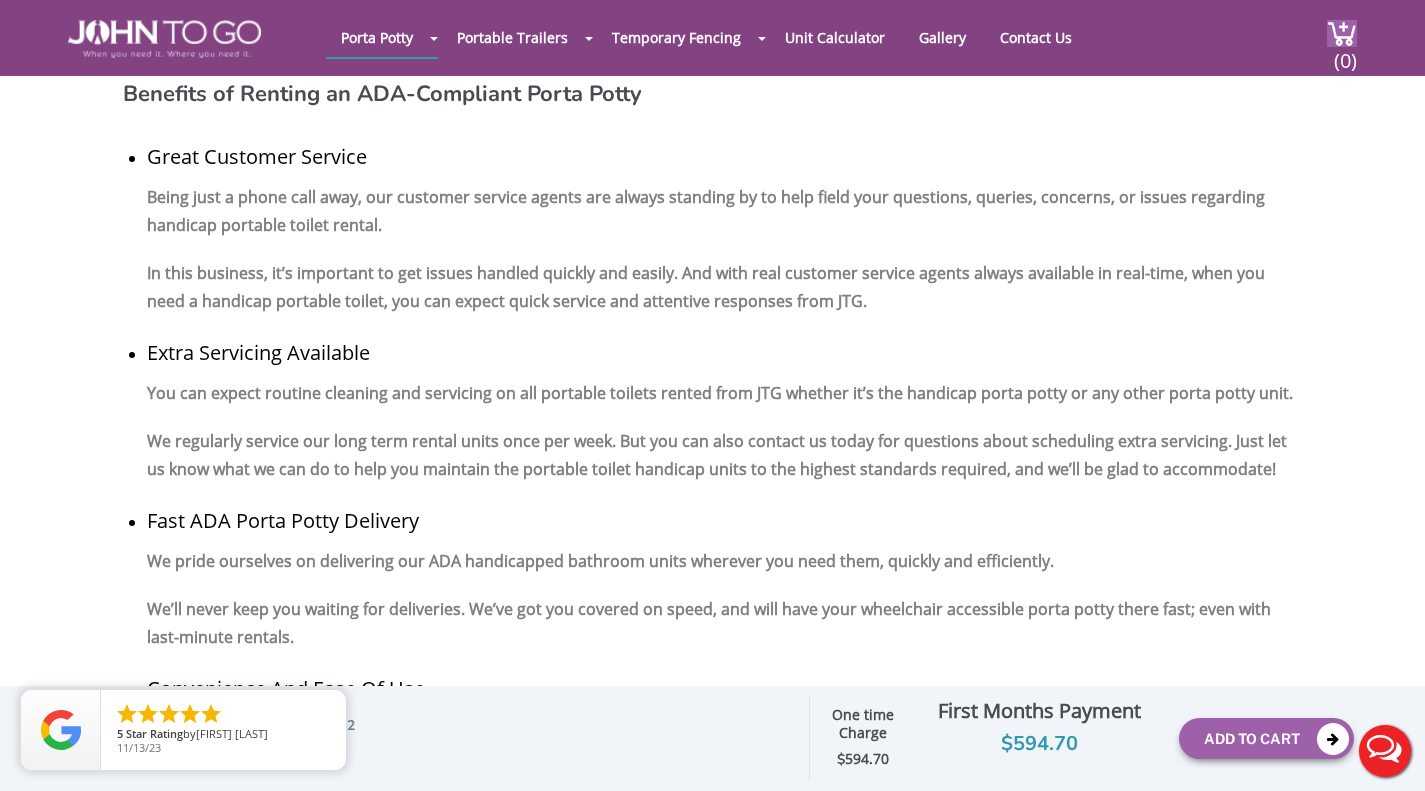 scroll, scrollTop: 1928, scrollLeft: 0, axis: vertical 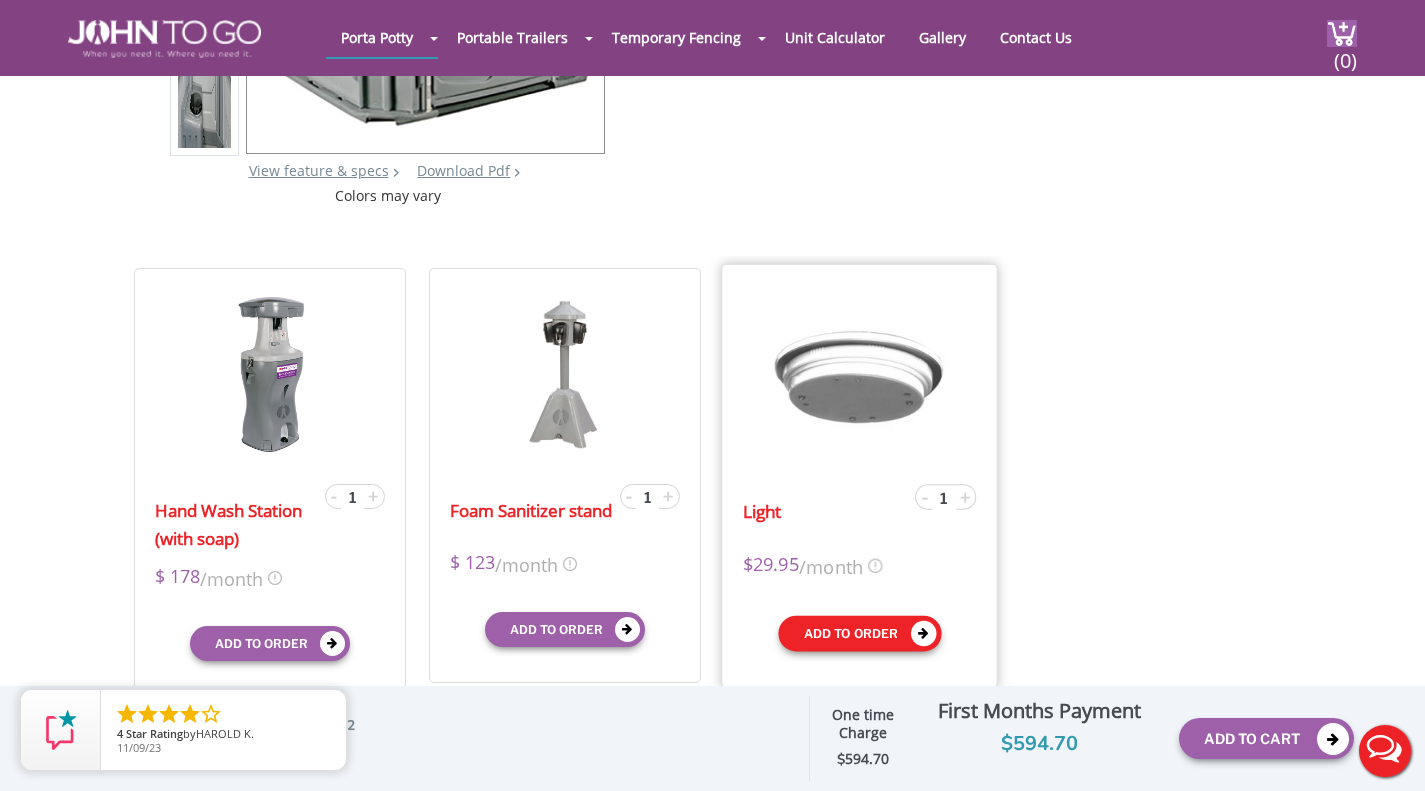 click on "Add to order" at bounding box center [859, 633] 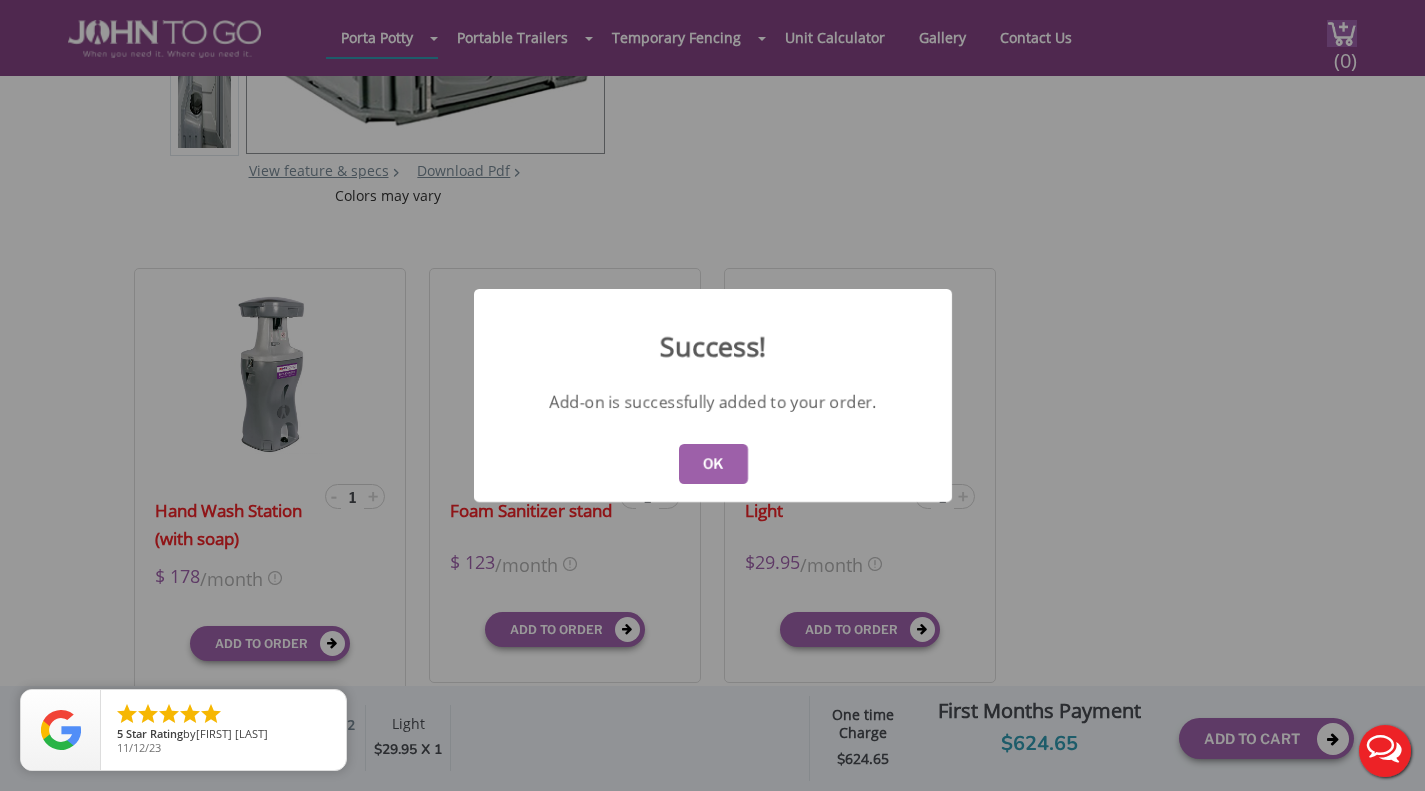 click on "OK" at bounding box center [712, 464] 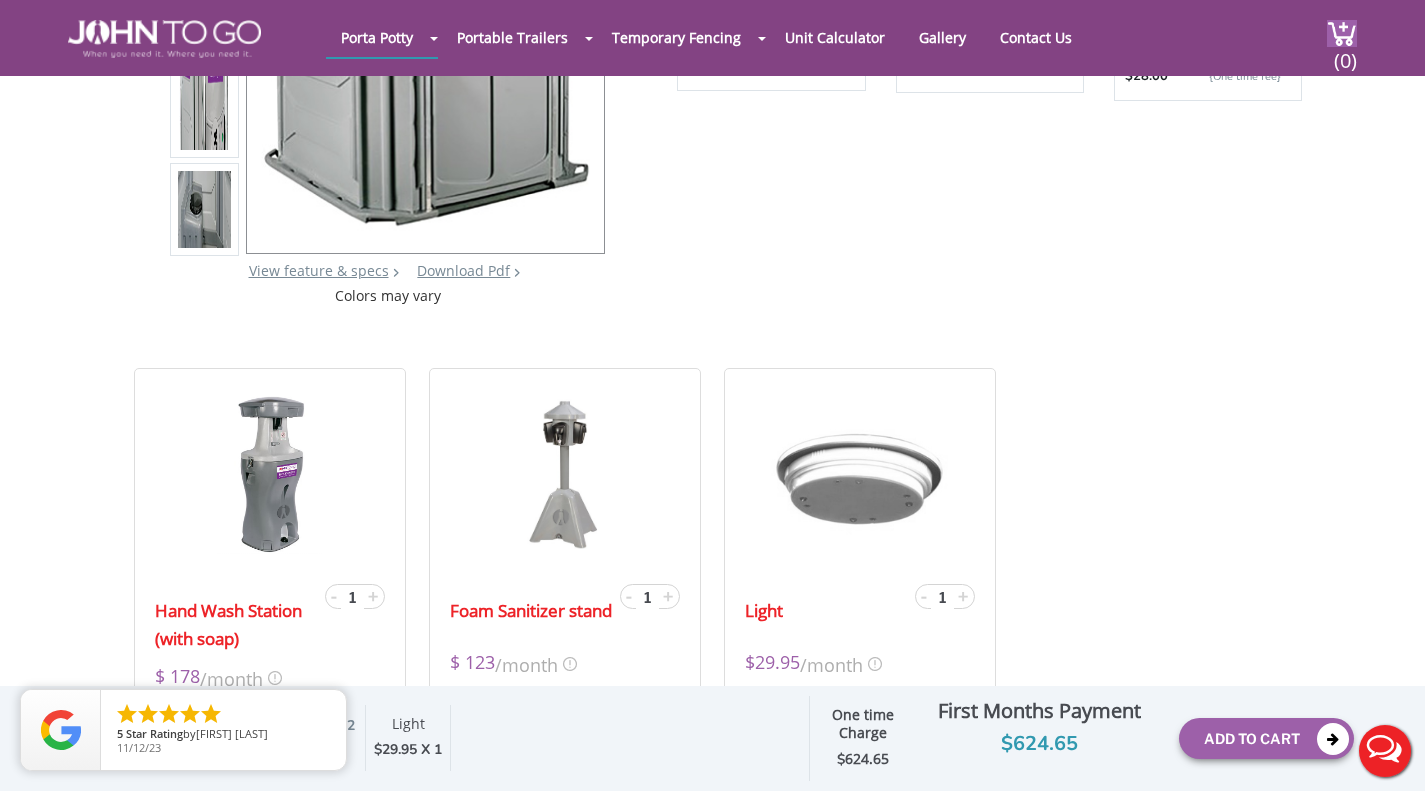 scroll, scrollTop: 600, scrollLeft: 0, axis: vertical 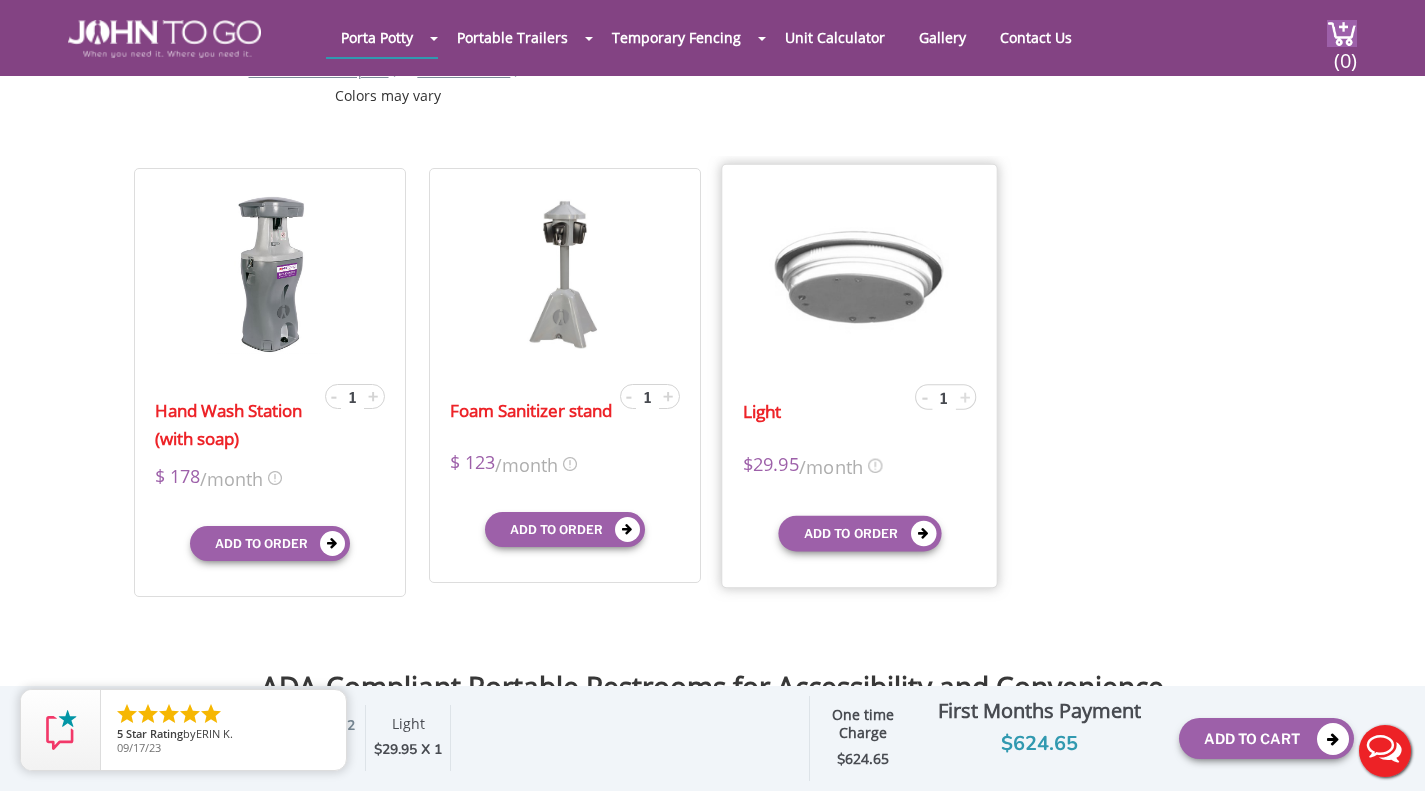 click on "+" at bounding box center (965, 396) 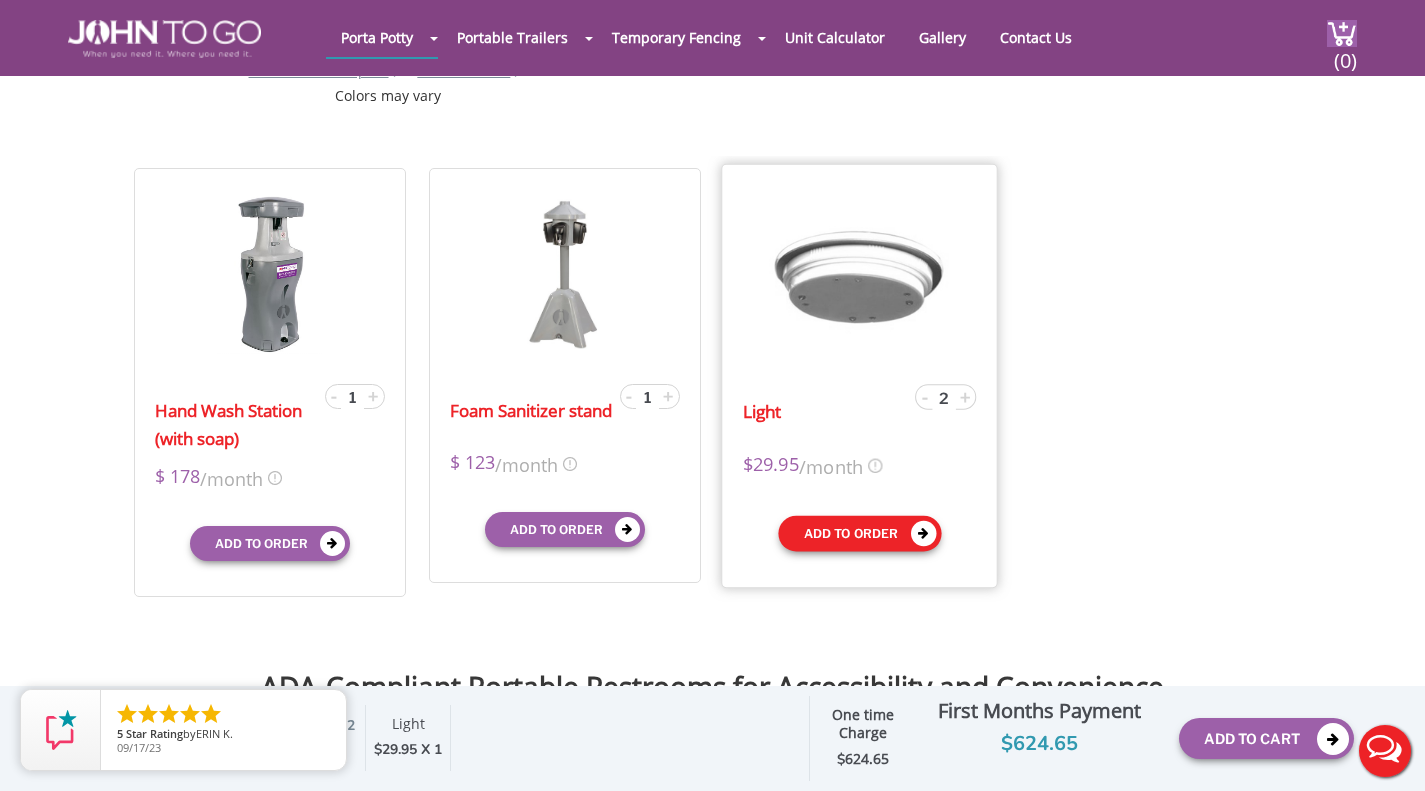 click on "Add to order" at bounding box center (859, 533) 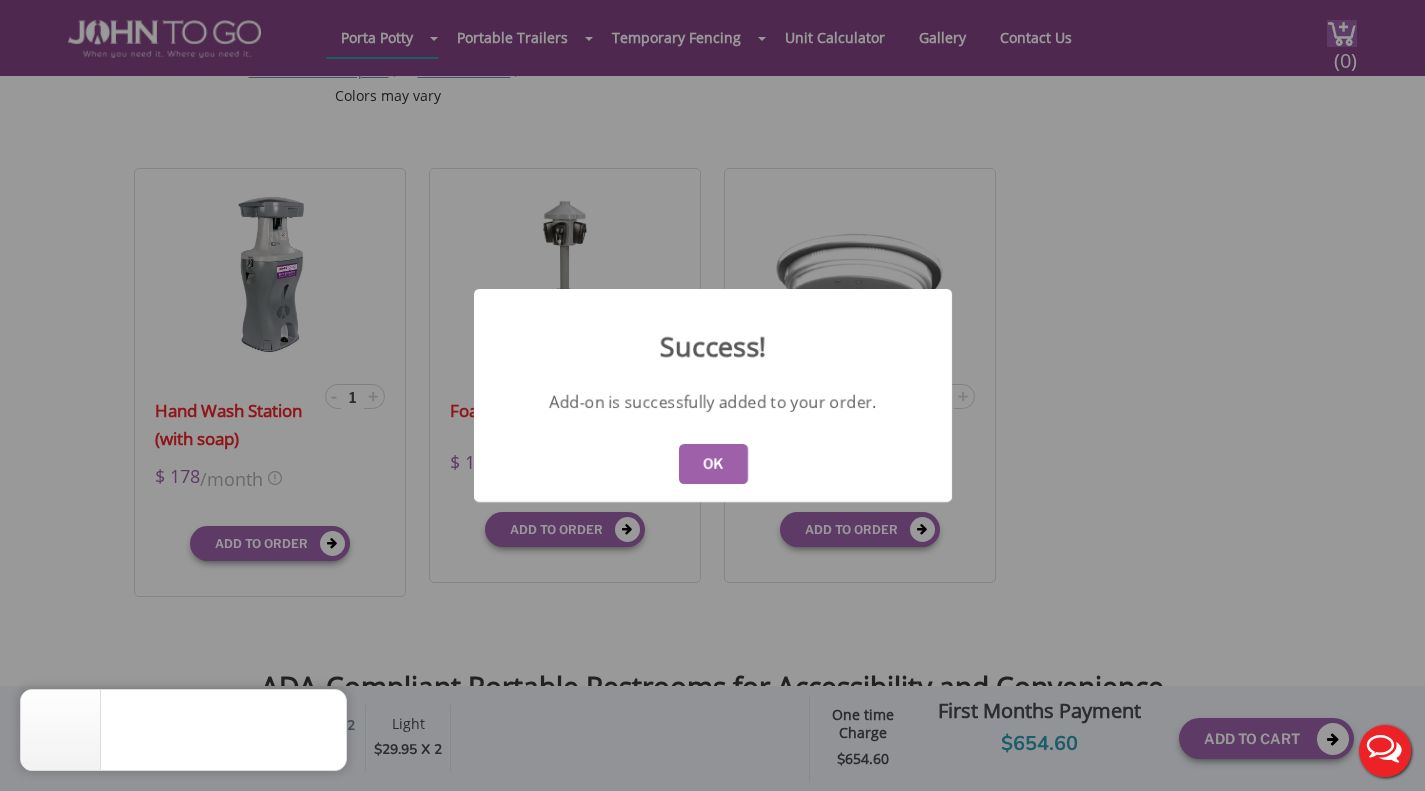 click on "OK" at bounding box center (712, 464) 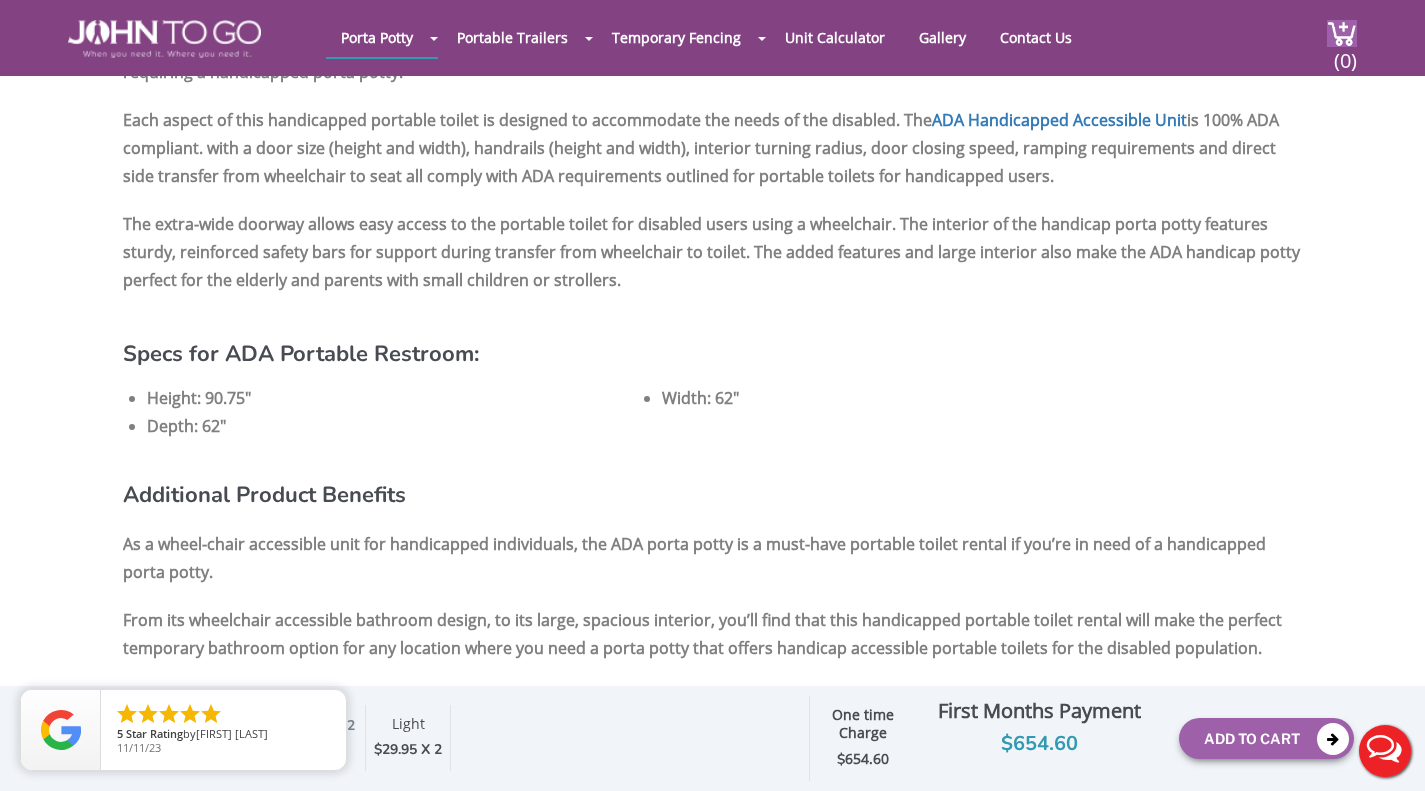 scroll, scrollTop: 1700, scrollLeft: 0, axis: vertical 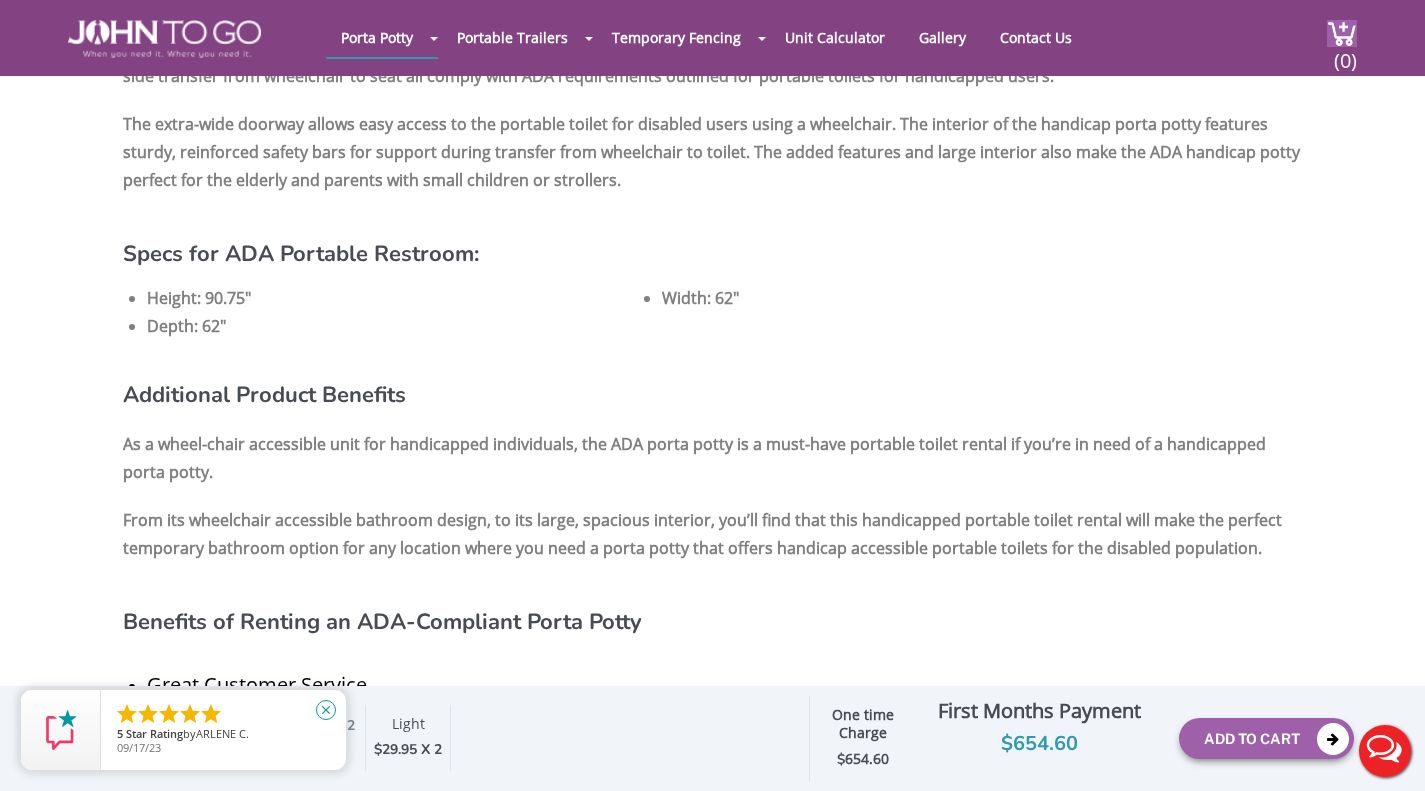 click on "close" at bounding box center (326, 710) 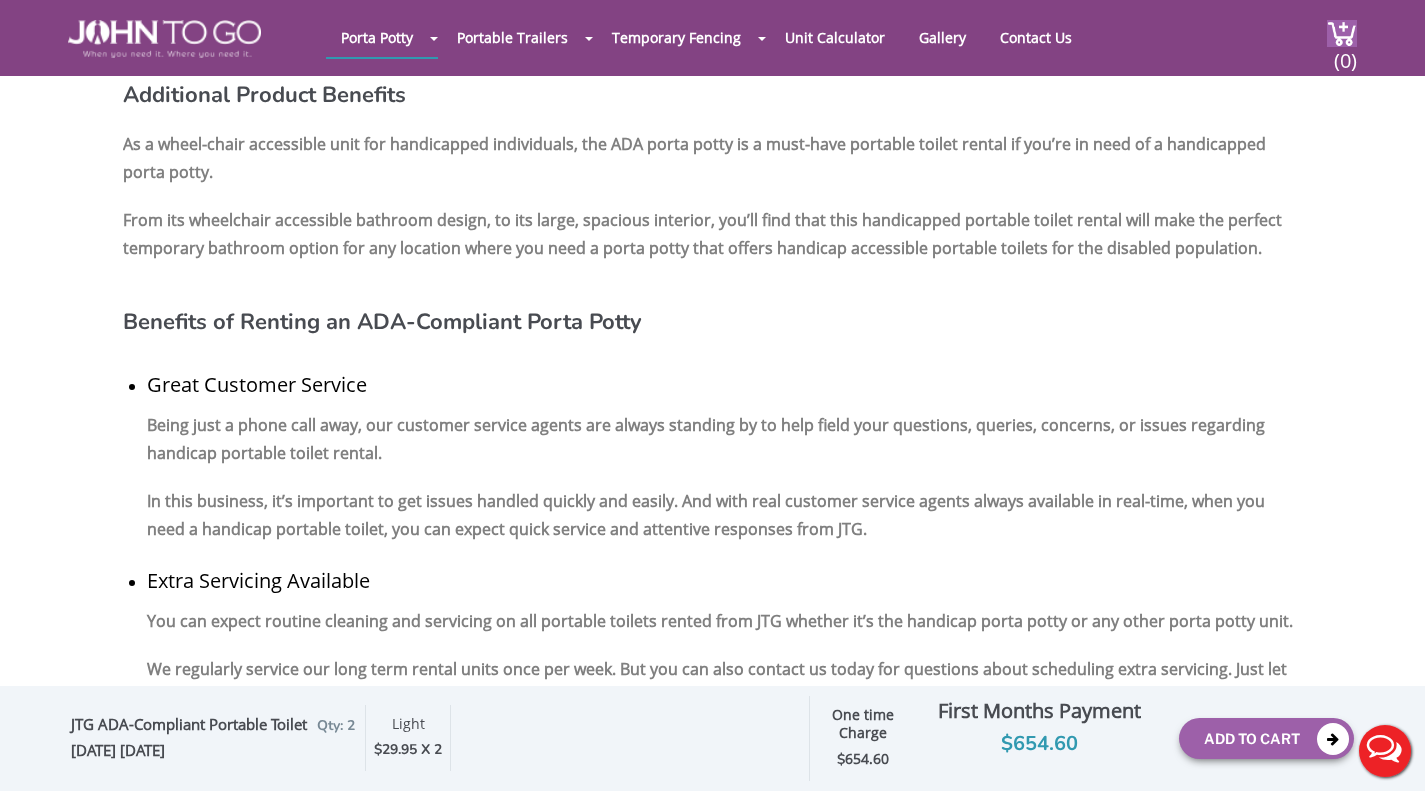 scroll, scrollTop: 2200, scrollLeft: 0, axis: vertical 